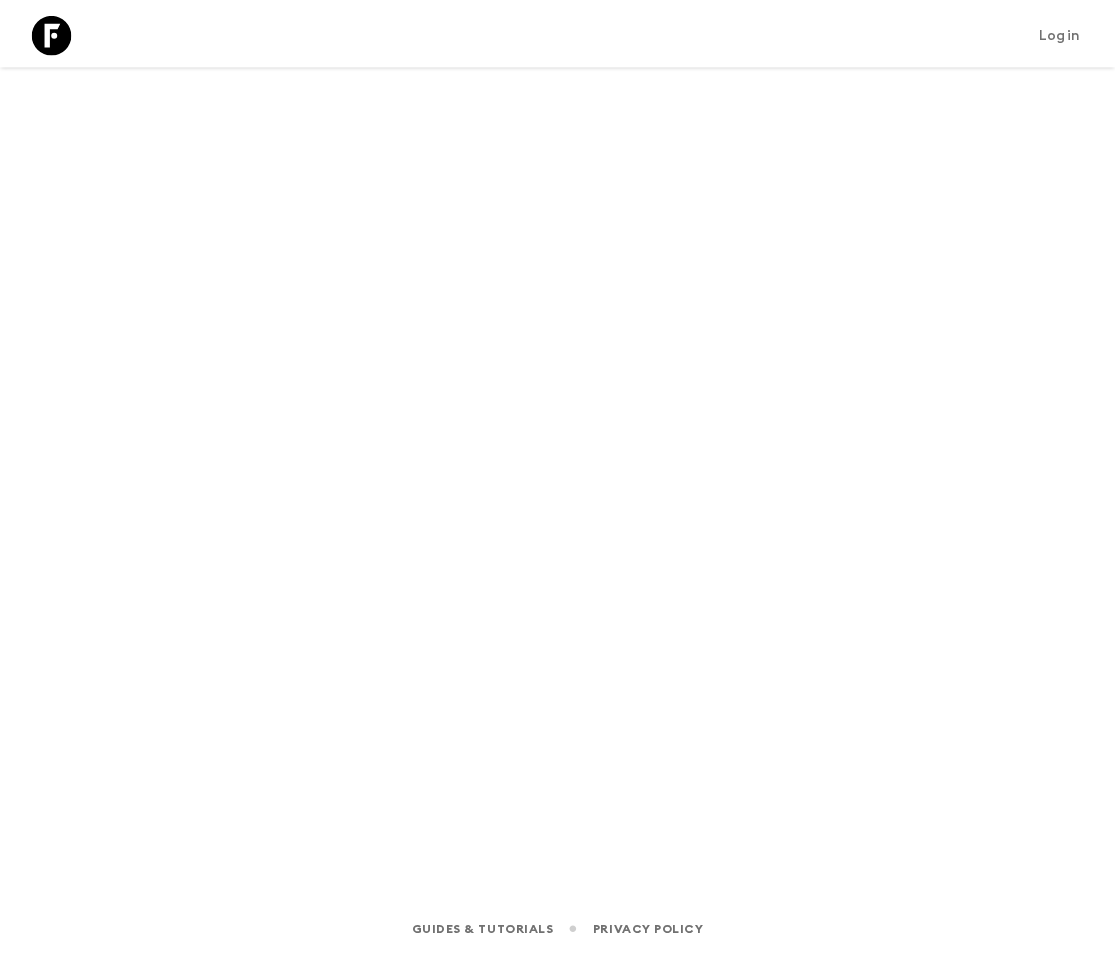 scroll, scrollTop: 0, scrollLeft: 0, axis: both 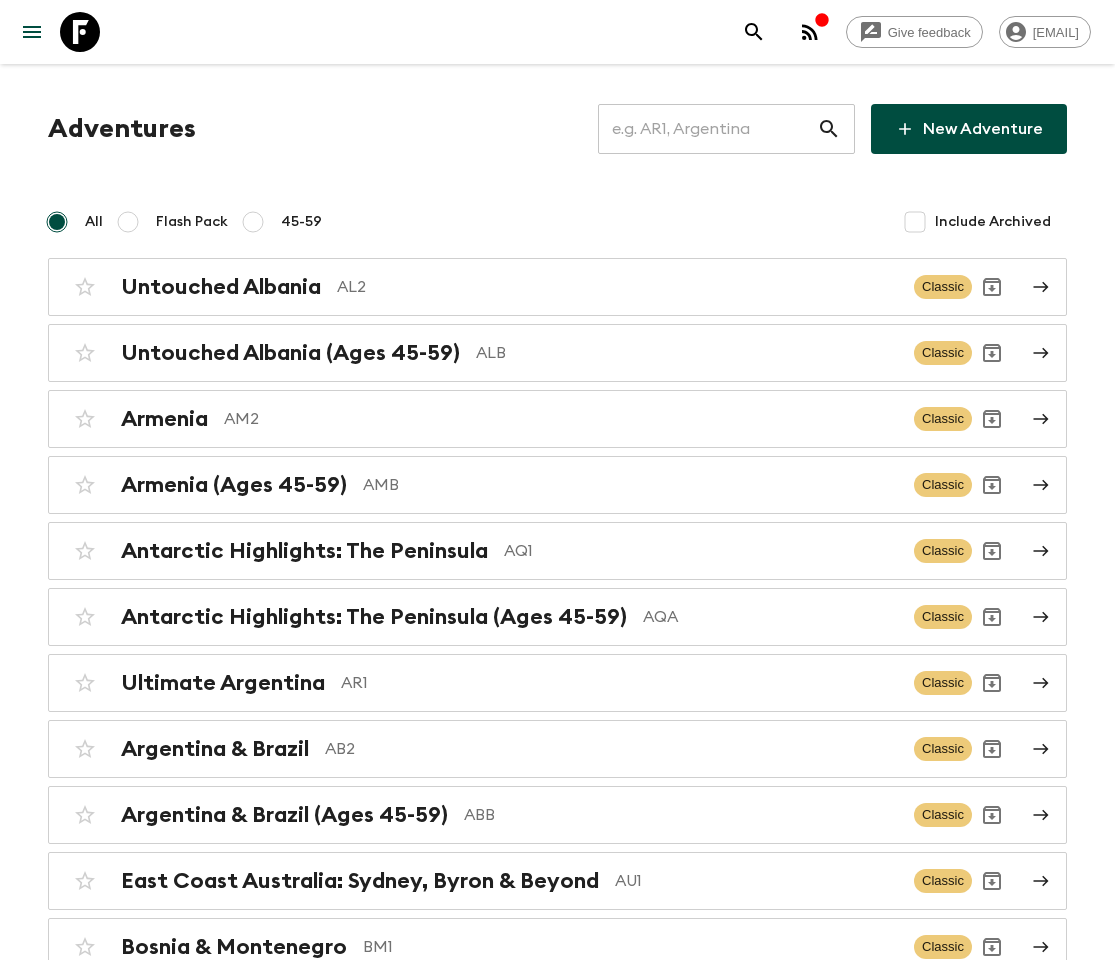 click at bounding box center [707, 129] 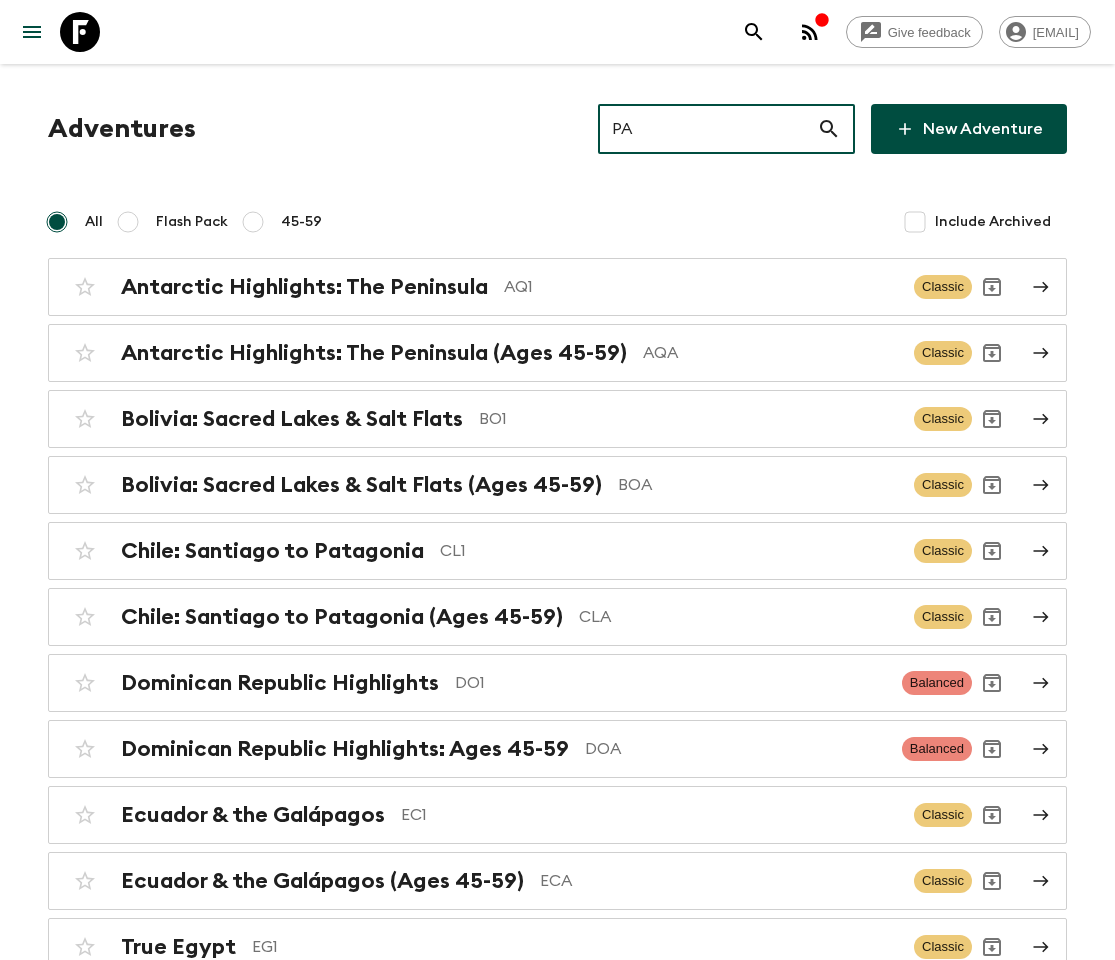 type on "PA1" 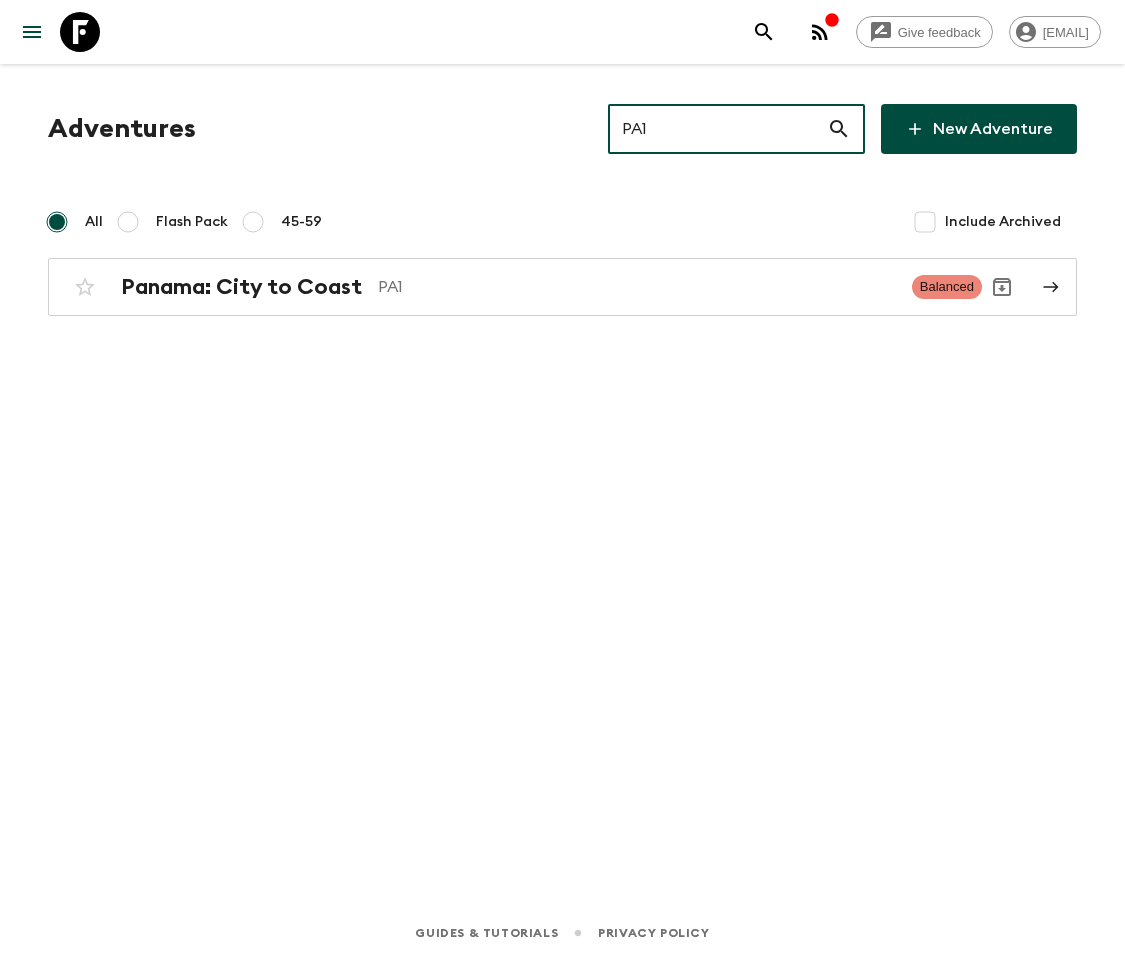 click on "Panama: City to Coast" at bounding box center [241, 287] 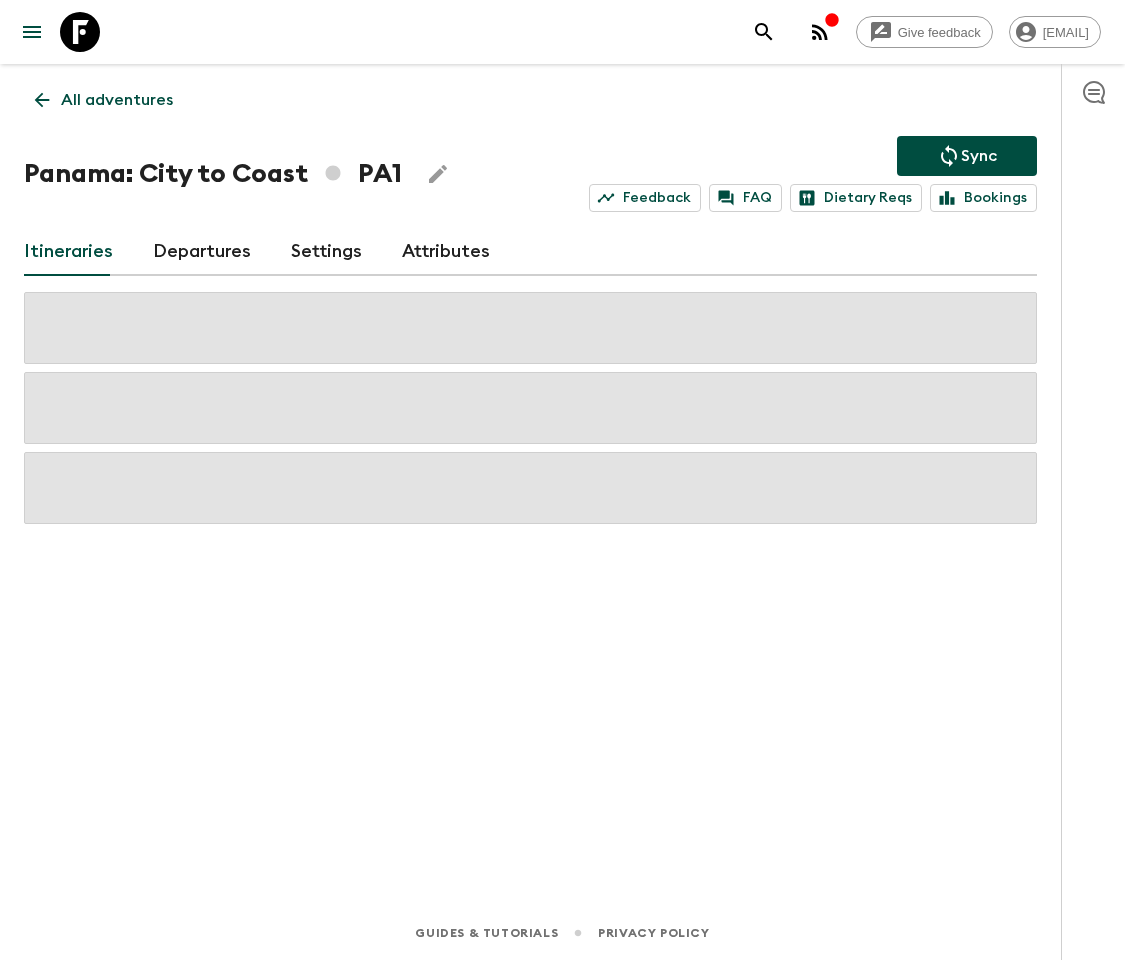 click on "Departures" at bounding box center [202, 252] 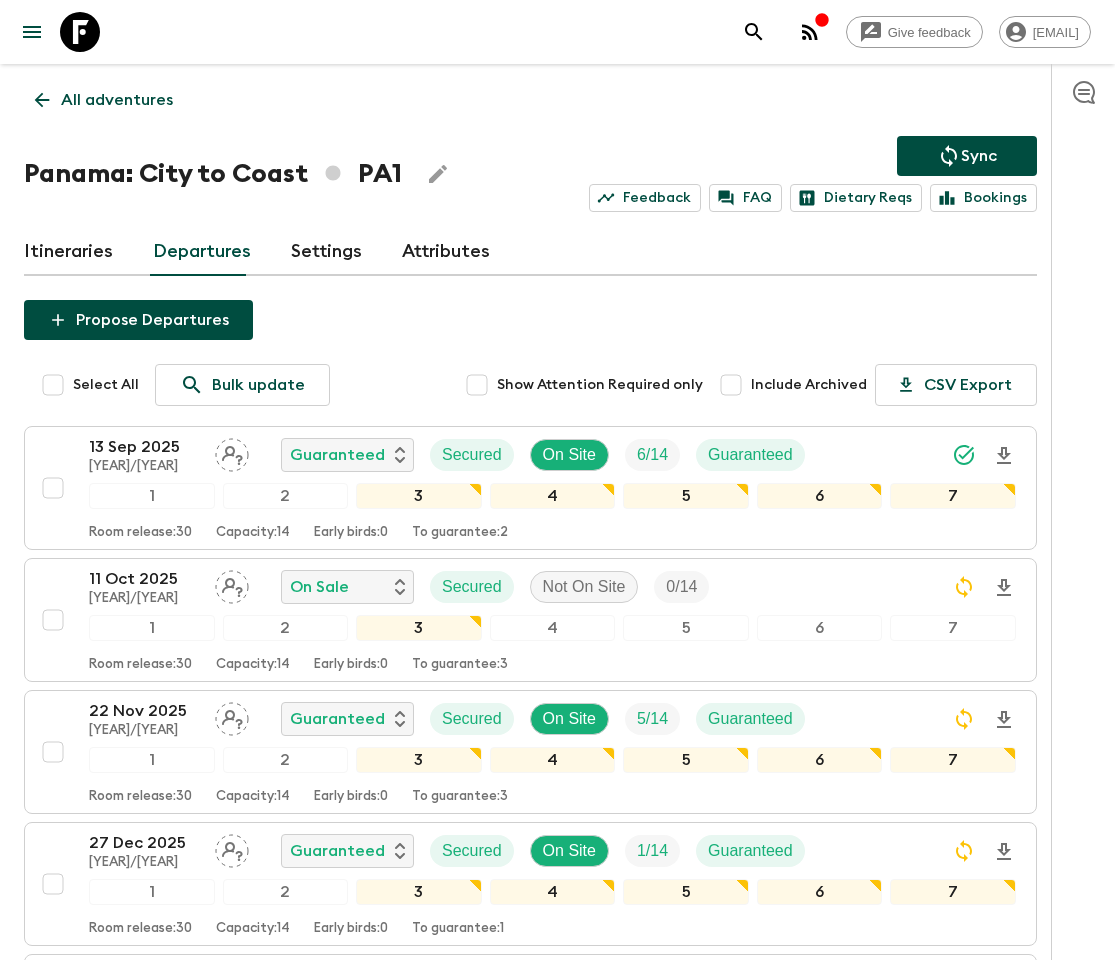 click at bounding box center [53, 620] 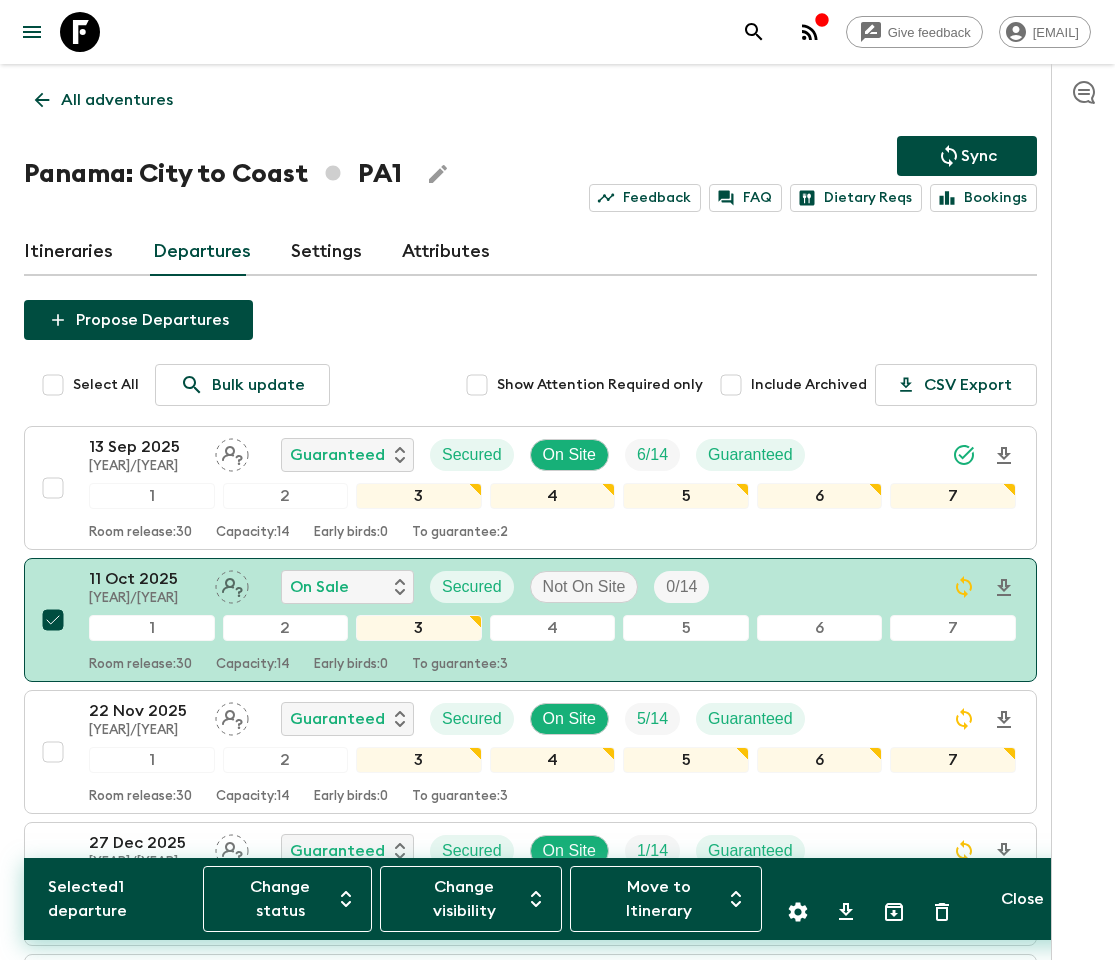 click on "Change status" at bounding box center [287, 899] 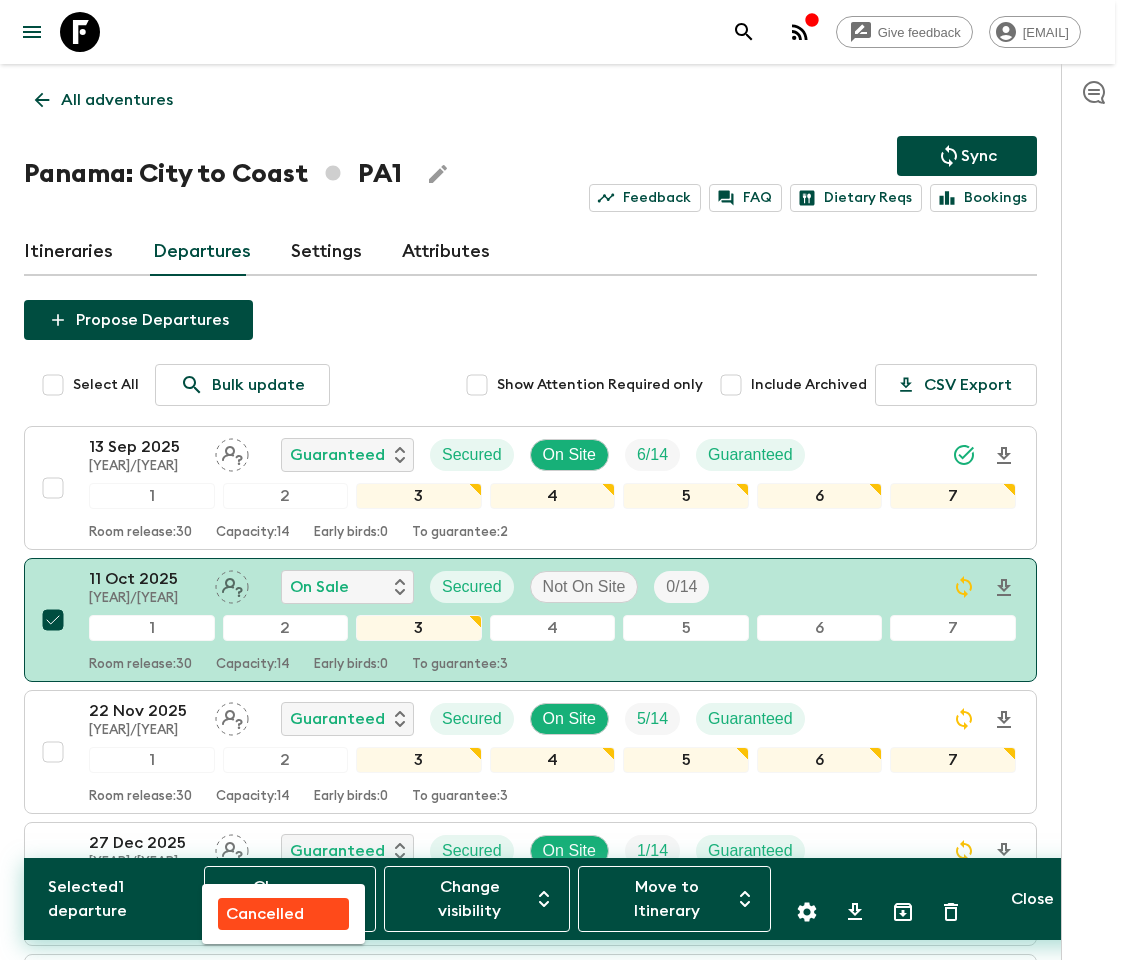 click on "Cancelled" at bounding box center (265, 914) 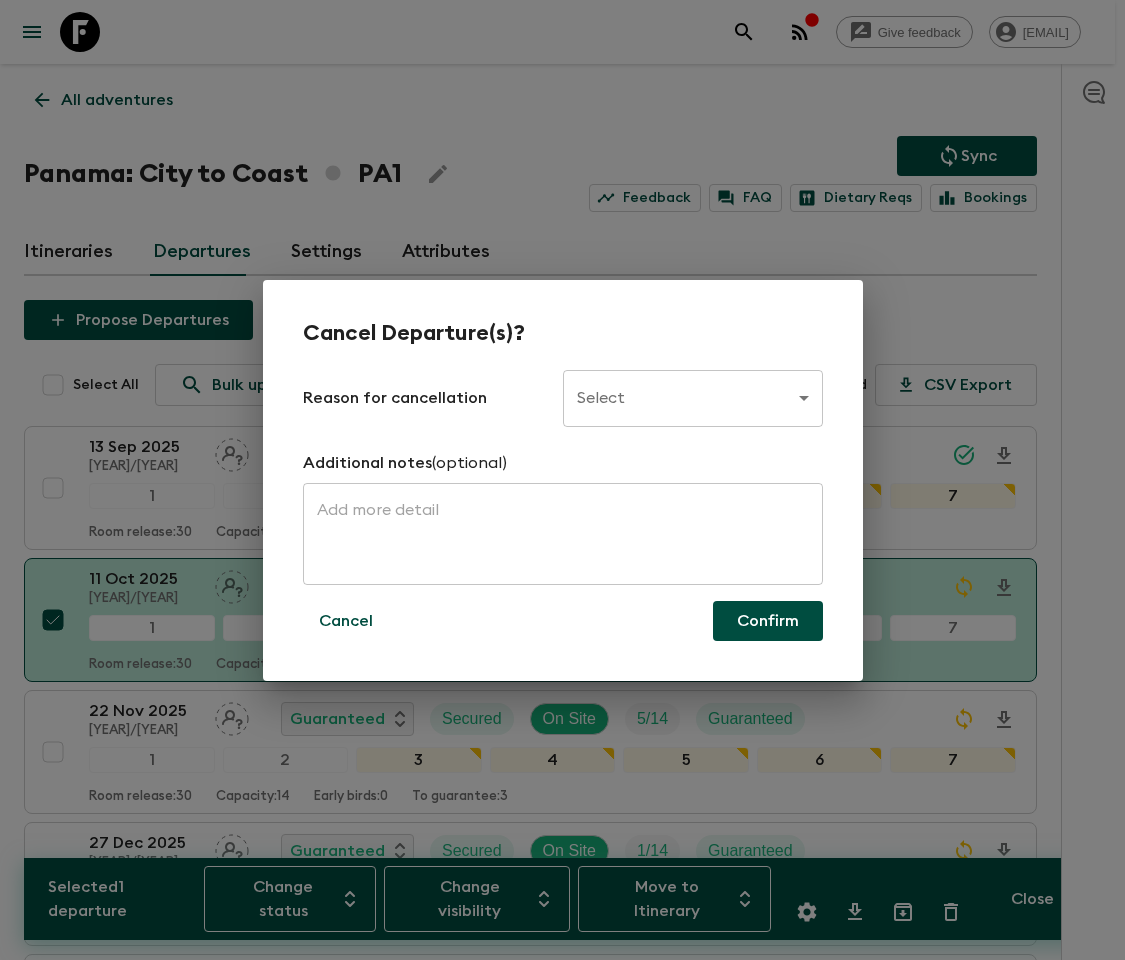 click on "Give feedback ellie.b@flashpack.com All adventures Panama: City to Coast PA1 Sync Feedback FAQ Dietary Reqs Bookings Itineraries Departures Settings Attributes Selected  1 departure Change status Change visibility Move to Itinerary Close Propose Departures Select All Bulk update Show Attention Required only Include Archived CSV Export 13 Sep 2025 2025/2026 Guaranteed Secured On Site 6 / 14 Guaranteed 1 2 3 4 5 6 7 Room release:  30 Capacity:  14 Early birds:  0 To guarantee:  2 11 Oct 2025 2025/2026 On Sale Secured Not On Site 0 / 14 1 2 3 4 5 6 7 Room release:  30 Capacity:  14 Early birds:  0 To guarantee:  3 22 Nov 2025 2025/2026 Guaranteed Secured On Site 5 / 14 Guaranteed 1 2 3 4 5 6 7 Room release:  30 Capacity:  14 Early birds:  0 To guarantee:  3 27 Dec 2025 2025/2026 Guaranteed Secured On Site 1 / 14 Guaranteed 1 2 3 4 5 6 7 Room release:  30 Capacity:  14 Early birds:  0 To guarantee:  1 17 Jan 2026 2025/2026 On Sale Secured On Site 0 / 14 1 2 3 4 5 6 7 Room release:  30 Capacity:  14 0 3 0 /" at bounding box center [562, 1356] 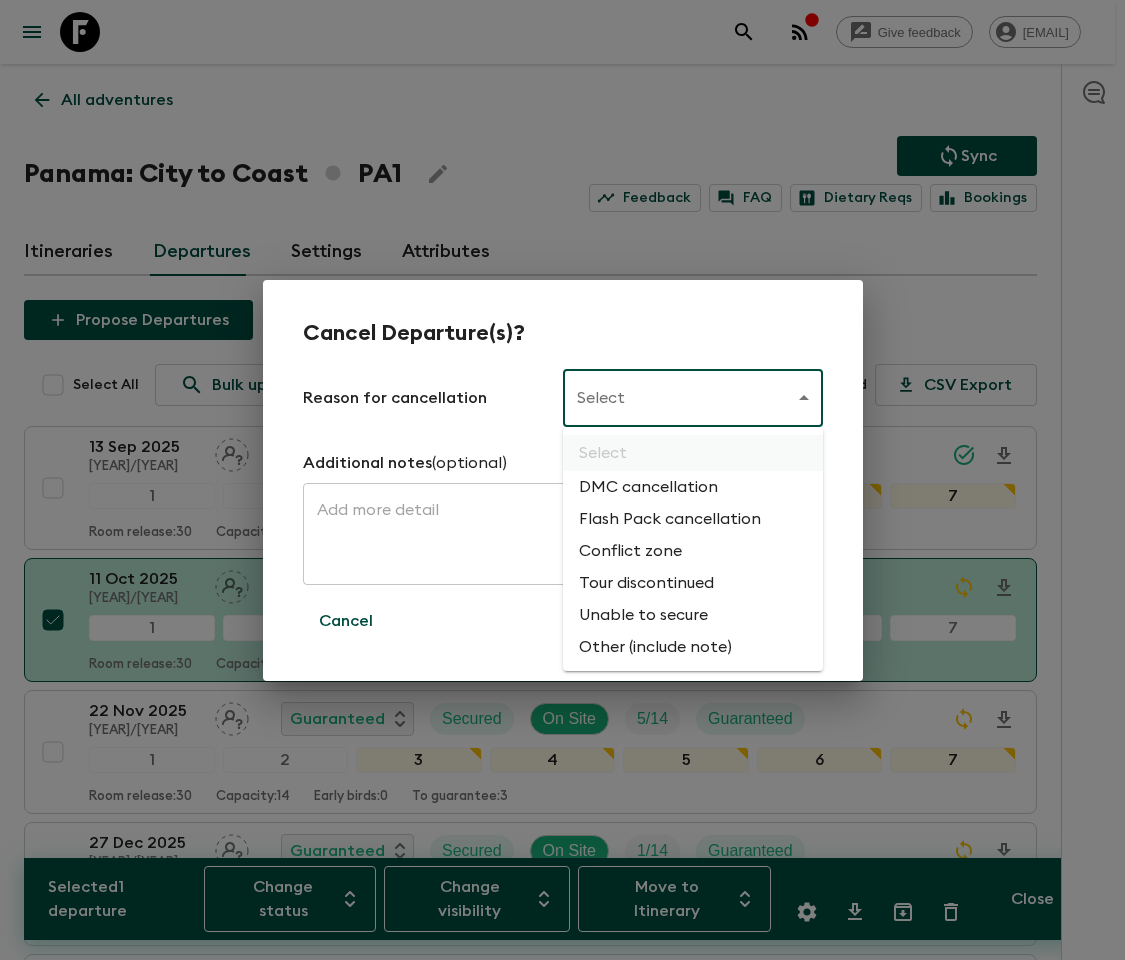 click on "Flash Pack cancellation" at bounding box center (693, 519) 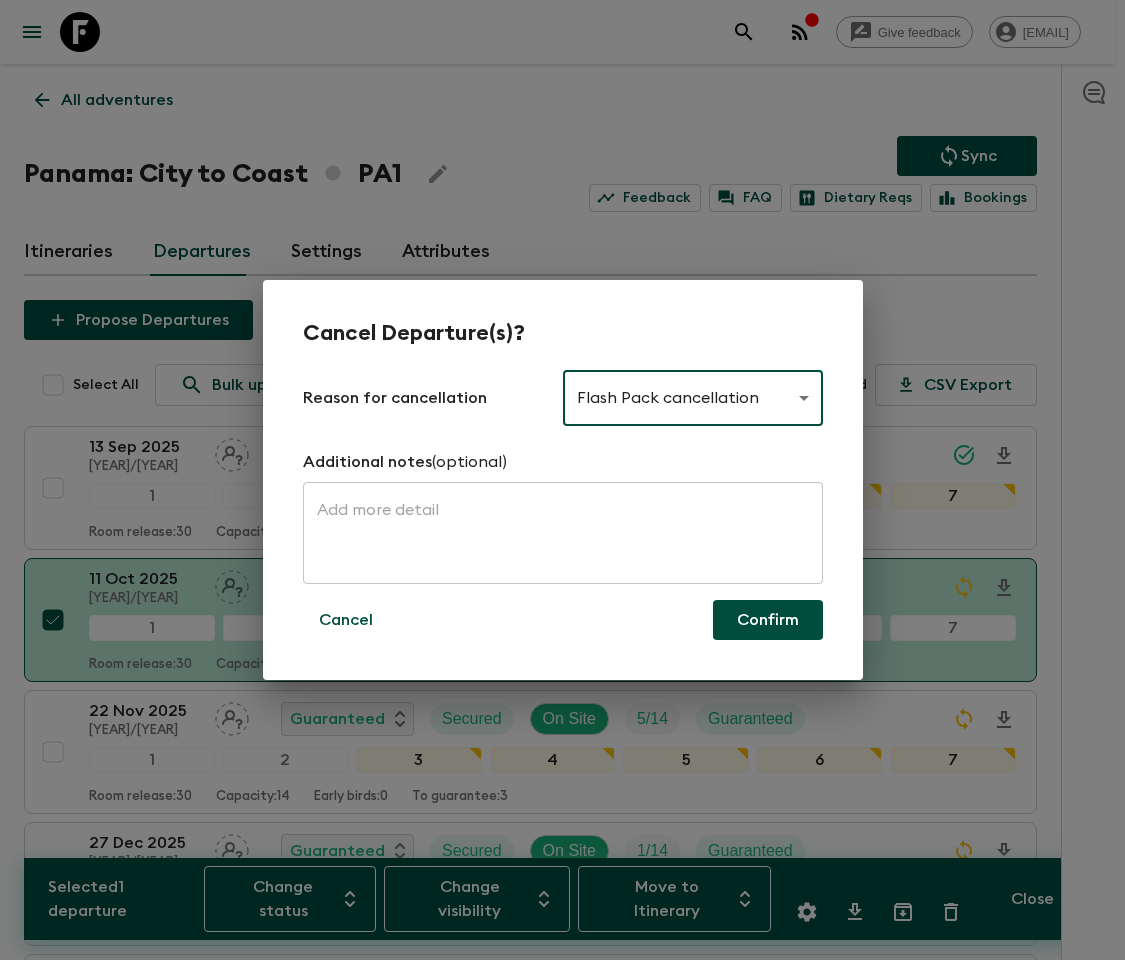 click on "Confirm" at bounding box center (768, 620) 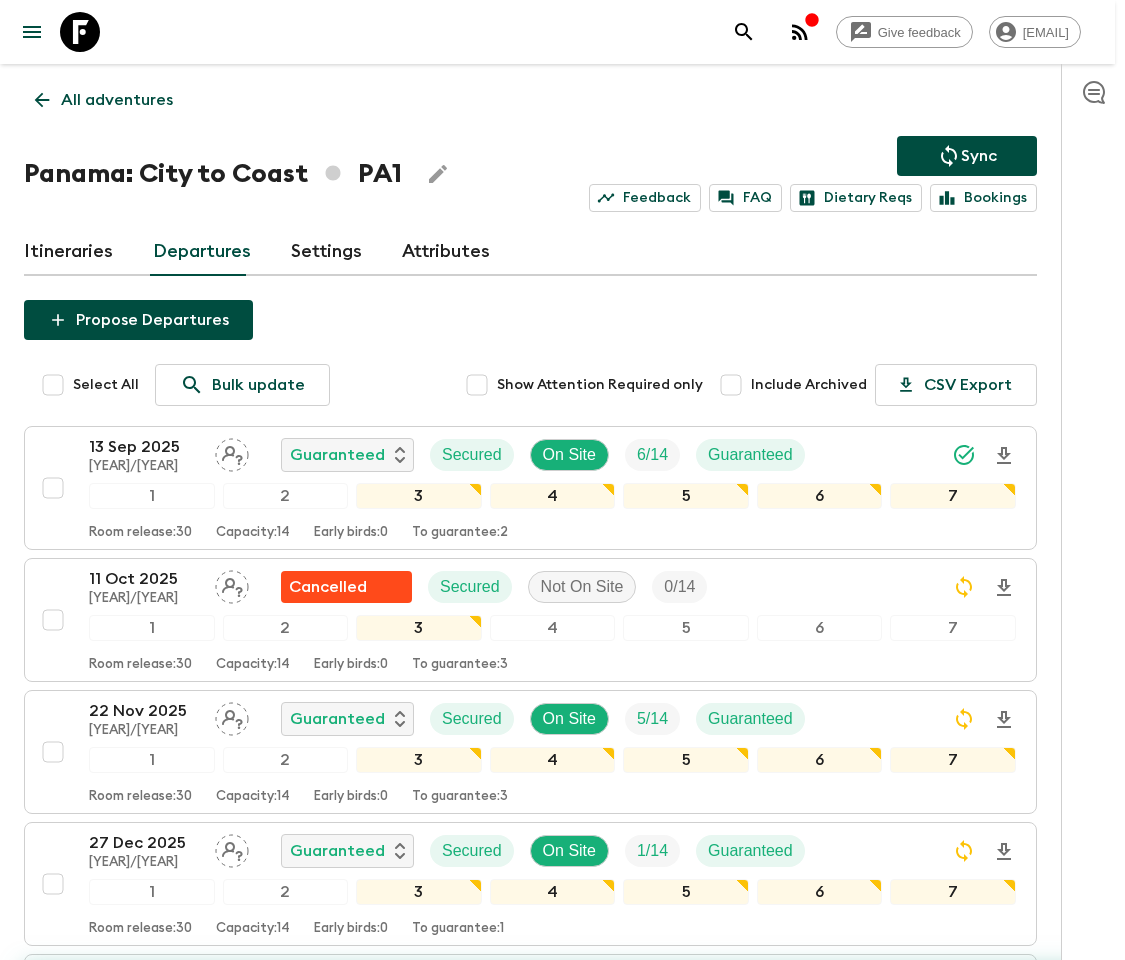 checkbox on "false" 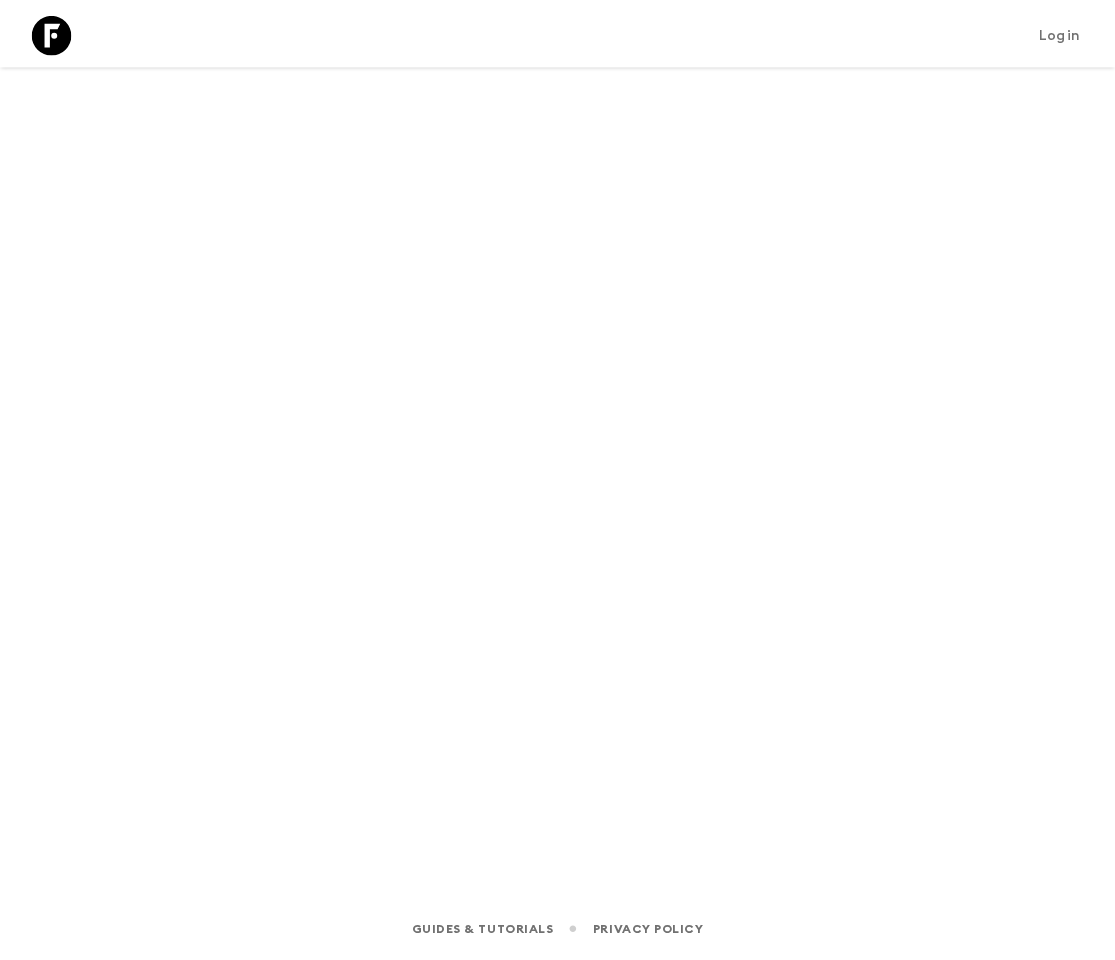 scroll, scrollTop: 0, scrollLeft: 0, axis: both 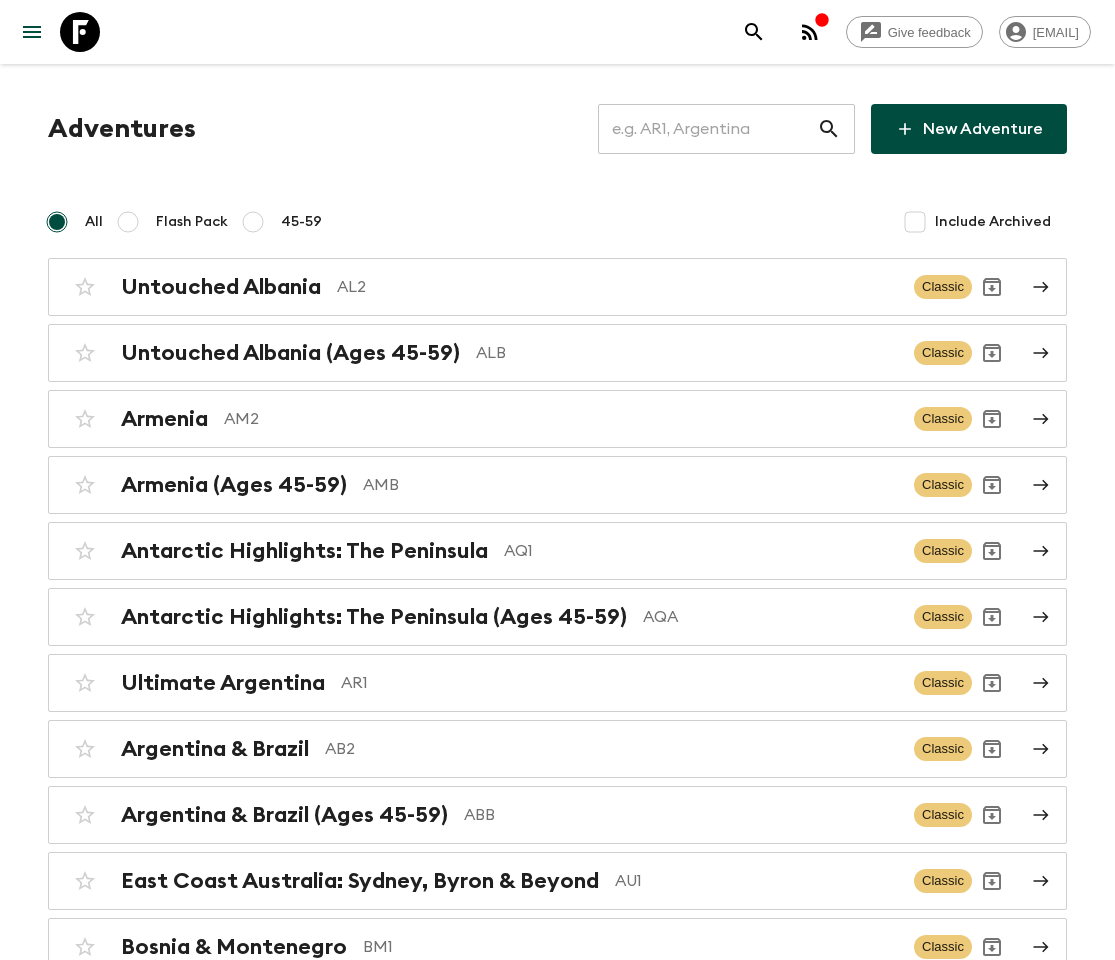 click at bounding box center [707, 129] 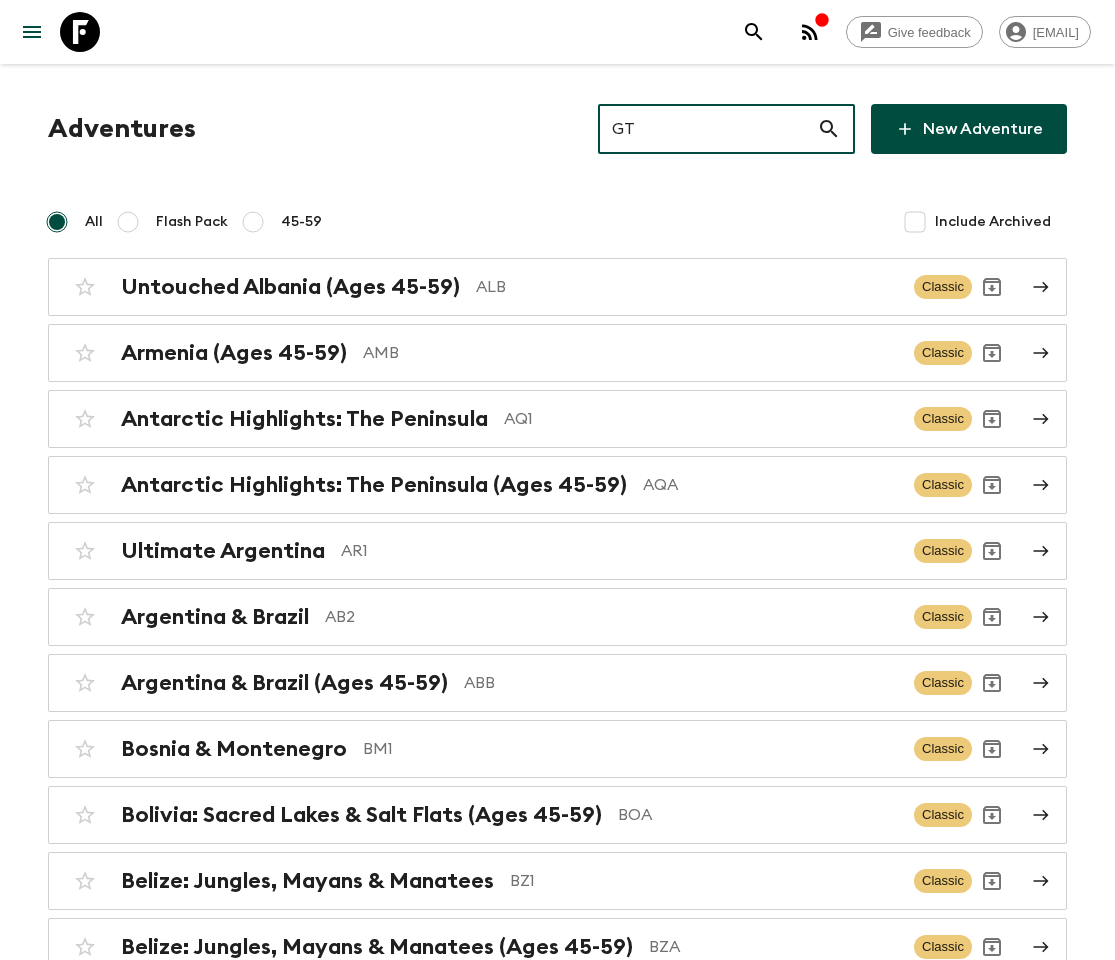 type on "GT1" 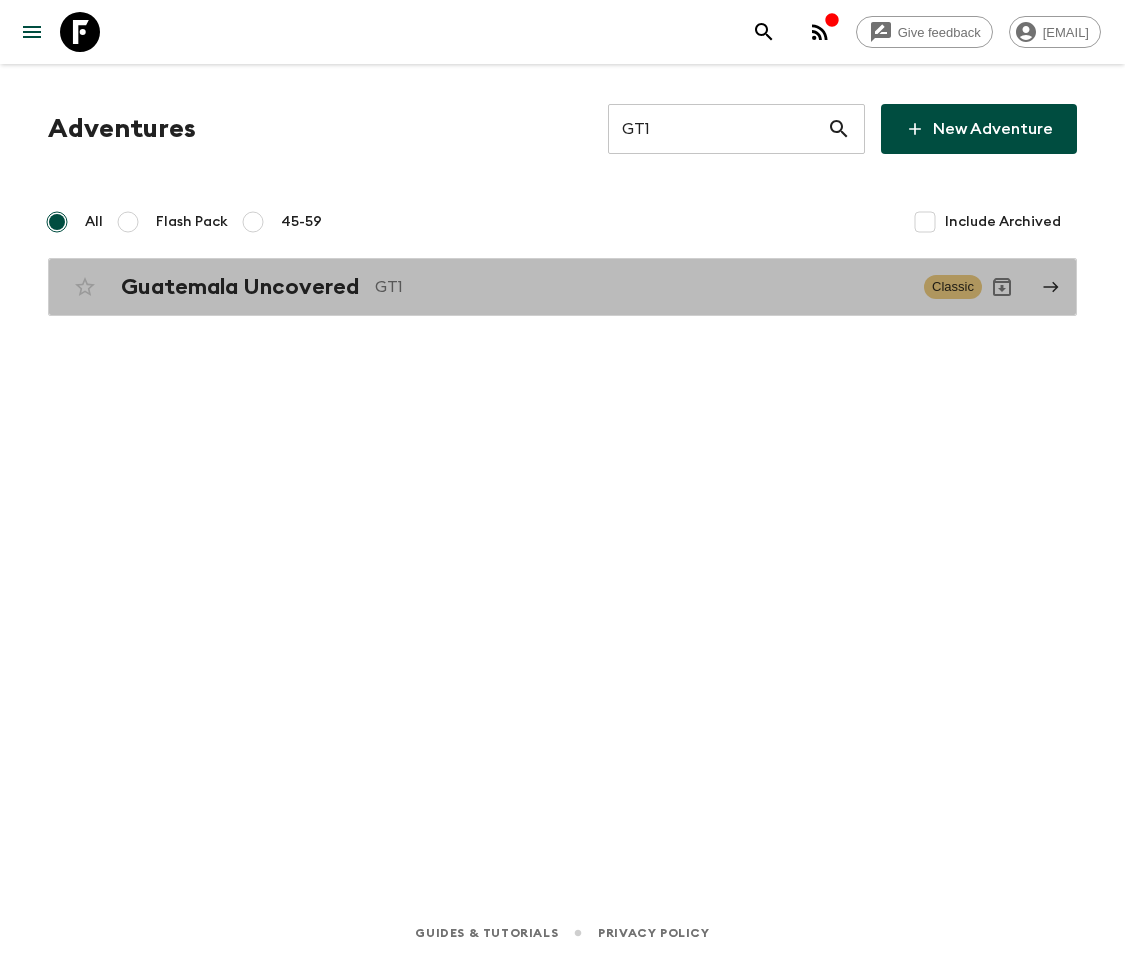 click on "Guatemala Uncovered" at bounding box center [240, 287] 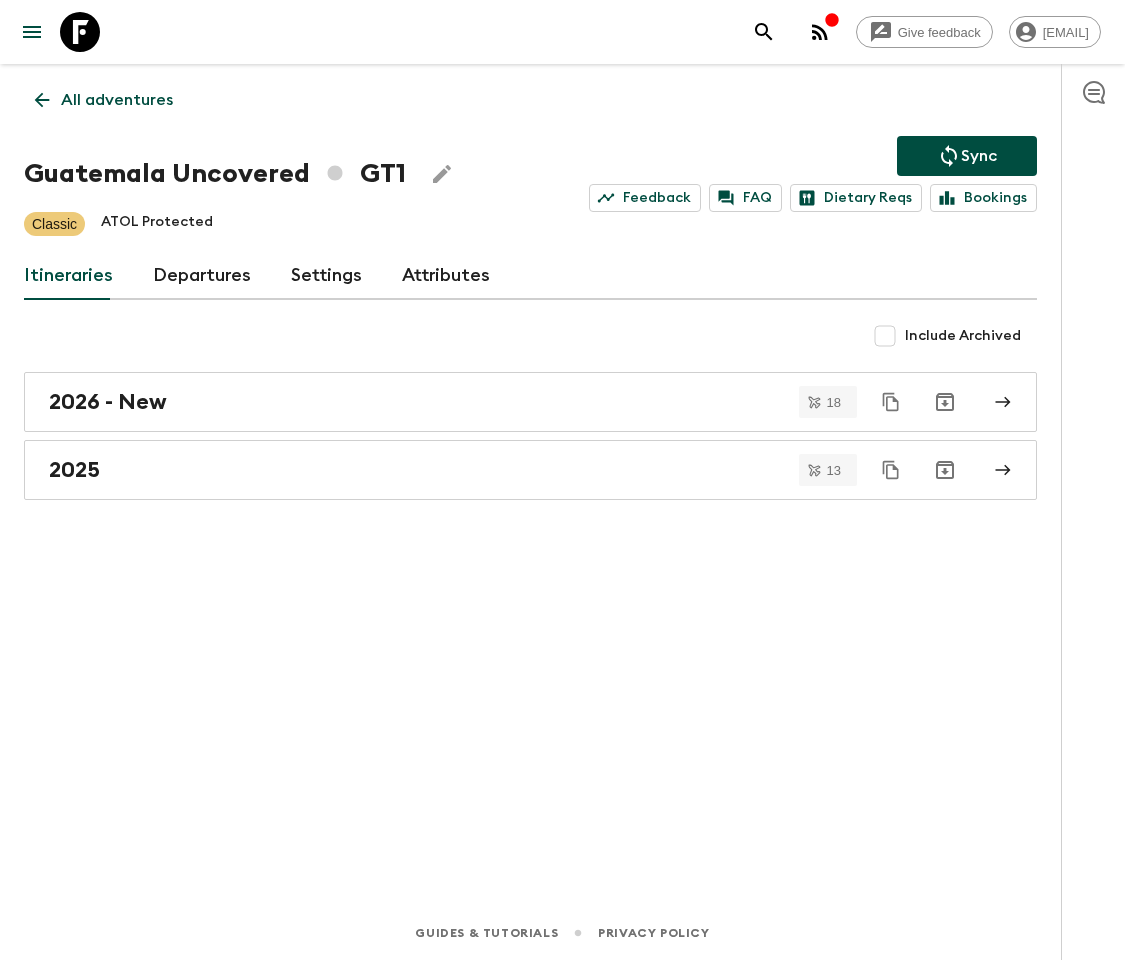 click on "Departures" at bounding box center (202, 276) 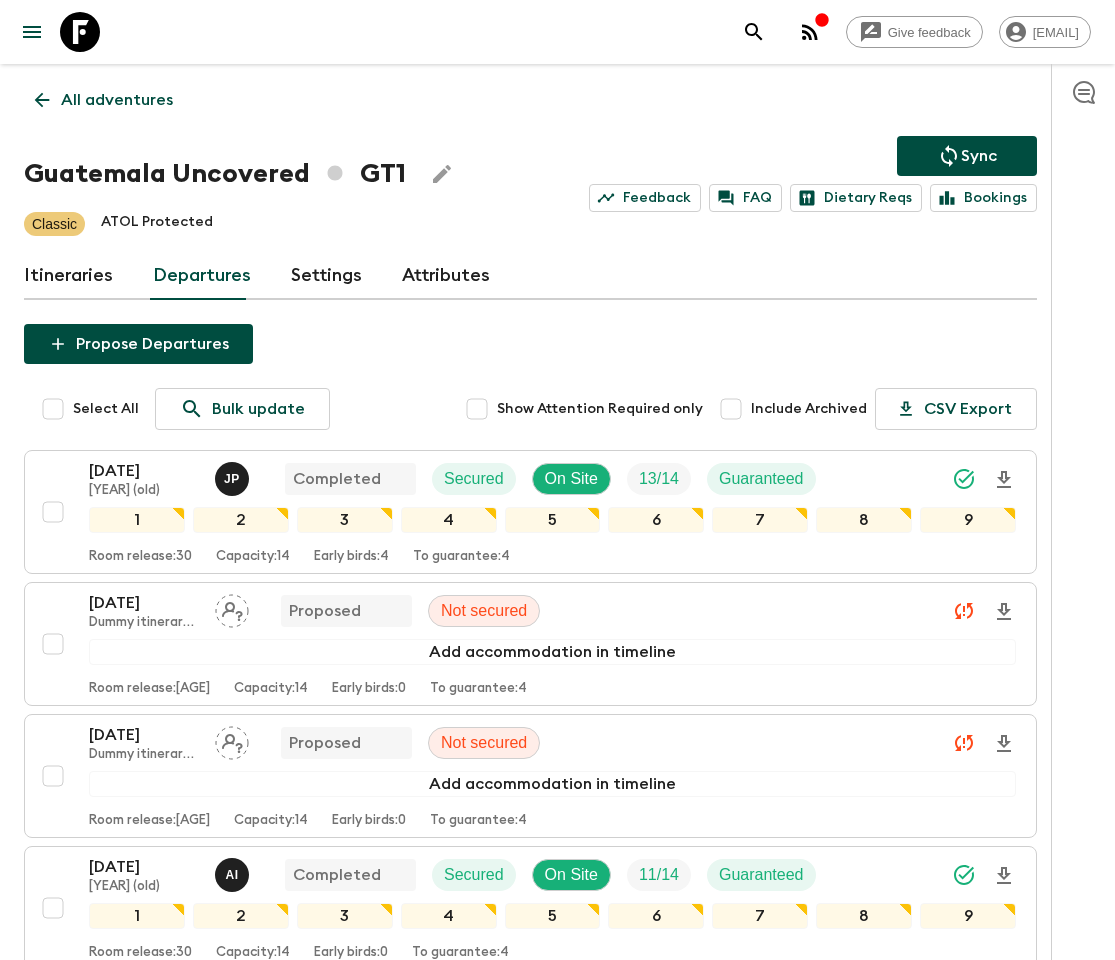 scroll, scrollTop: 3713, scrollLeft: 0, axis: vertical 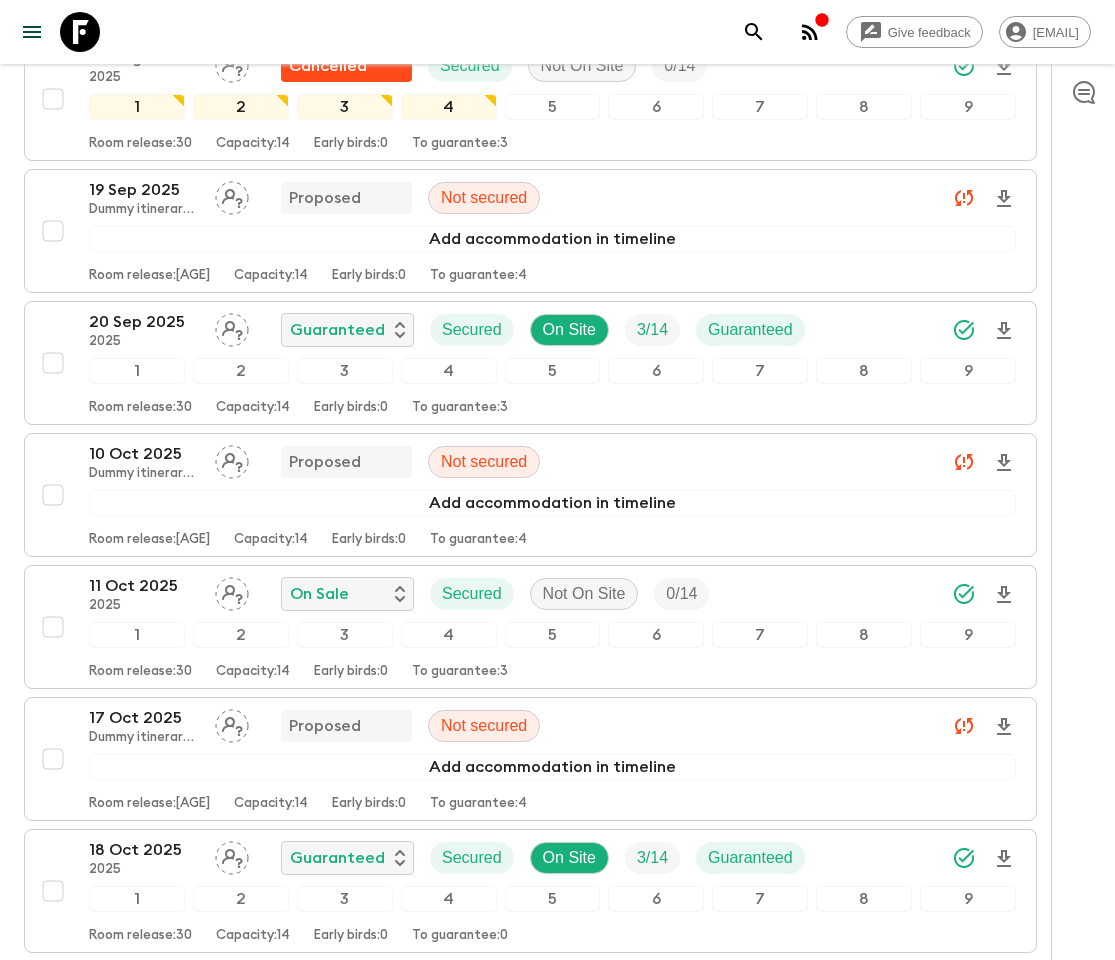 click at bounding box center [53, 627] 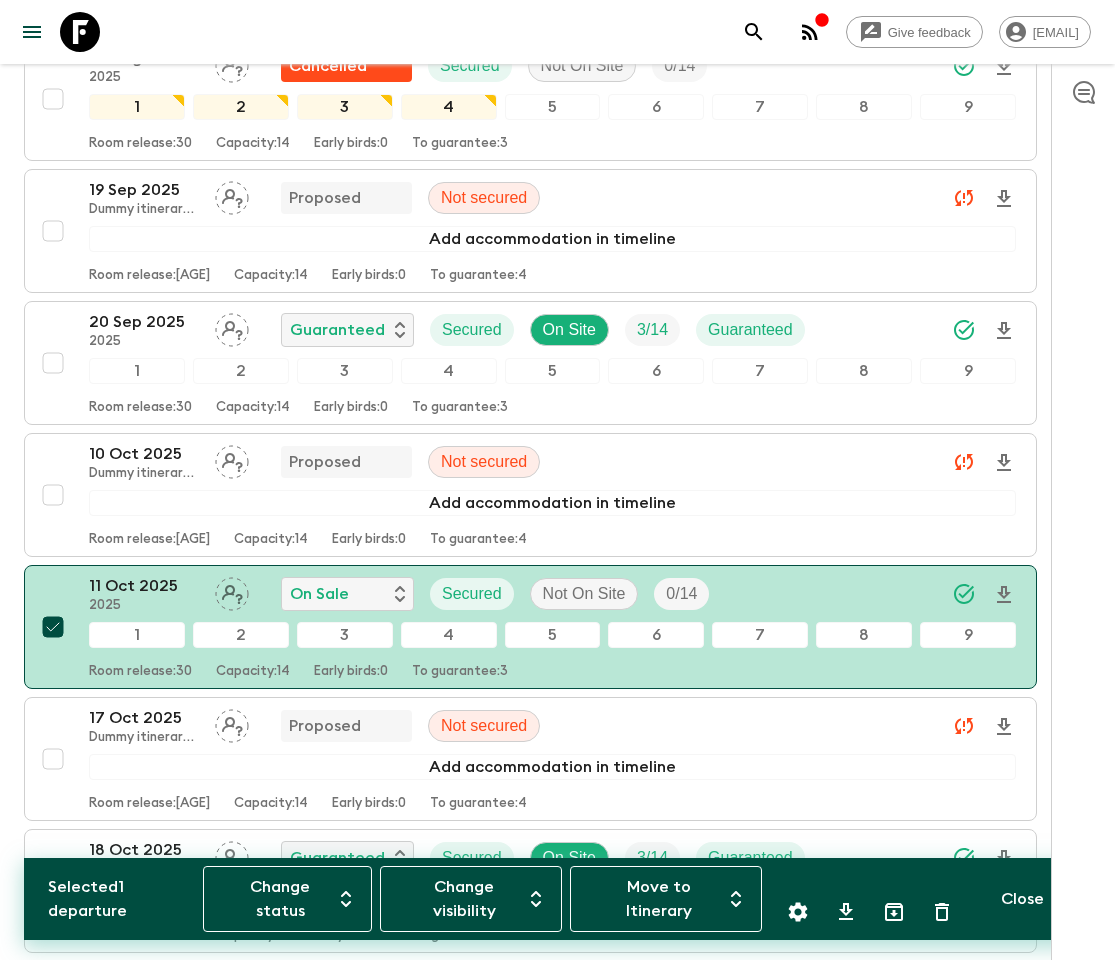 click on "Change status" at bounding box center [287, 899] 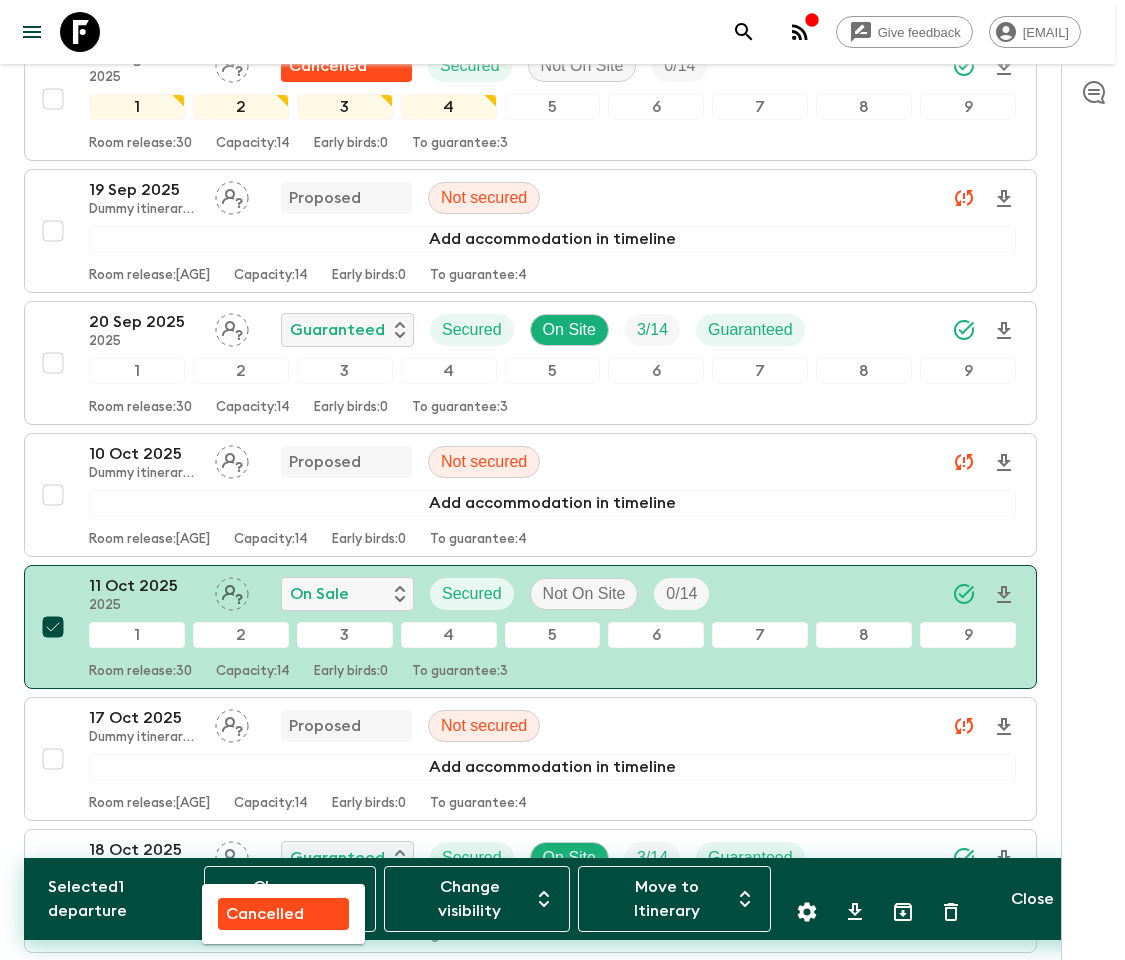 click on "Cancelled" at bounding box center [265, 914] 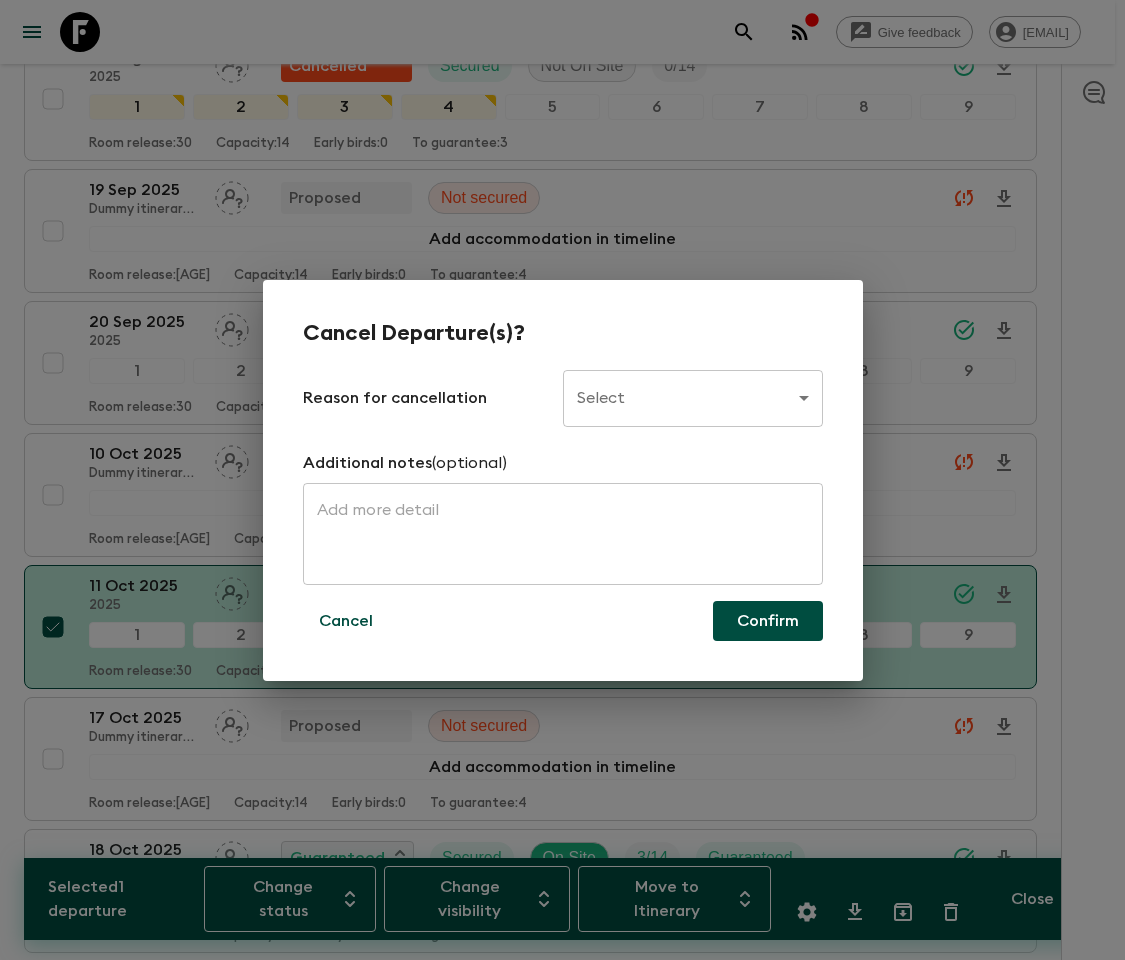 click on "Give feedback support@example.com All adventures [COUNTRY] Uncovered GT1 Sync Feedback FAQ Dietary Reqs Bookings Classic ATOL Protected Itineraries Departures Settings Attributes Selected [NUMBER] departure Change status Change visibility Move to Itinerary Close Propose Departures Select All Bulk update Show Attention Required only Include Archived CSV Export [DATE] [YEAR] (old) J P Completed Secured On Site [NUMBER] / [NUMBER] Guaranteed [NUMBER] [NUMBER] [NUMBER] [NUMBER] [NUMBER] [NUMBER] [NUMBER] [NUMBER] Room release: [NUMBER] Capacity: [NUMBER] Early birds: [NUMBER] To guarantee: [NUMBER] [DATE] Dummy itinerary - timestamp allocations Proposed Not secured Add accommodation in timeline Room release: [NUMBER] Capacity: [NUMBER] Early birds: [NUMBER] To guarantee: [NUMBER] [DATE] Dummy itinerary - timestamp allocations Proposed Not secured Add accommodation in timeline Room release: [NUMBER] Capacity: [NUMBER] Early birds: [NUMBER] To guarantee: [NUMBER] [DATE] [YEAR] (old) A I Completed Secured On Site [NUMBER] / [NUMBER] Guaranteed [NUMBER] [NUMBER] [NUMBER] [NUMBER] [NUMBER] [NUMBER] [NUMBER] [NUMBER] Room release: [NUMBER] Capacity: [NUMBER] Early birds: [NUMBER] To guarantee: [NUMBER] [DATE] [AGE]" at bounding box center (562, 823) 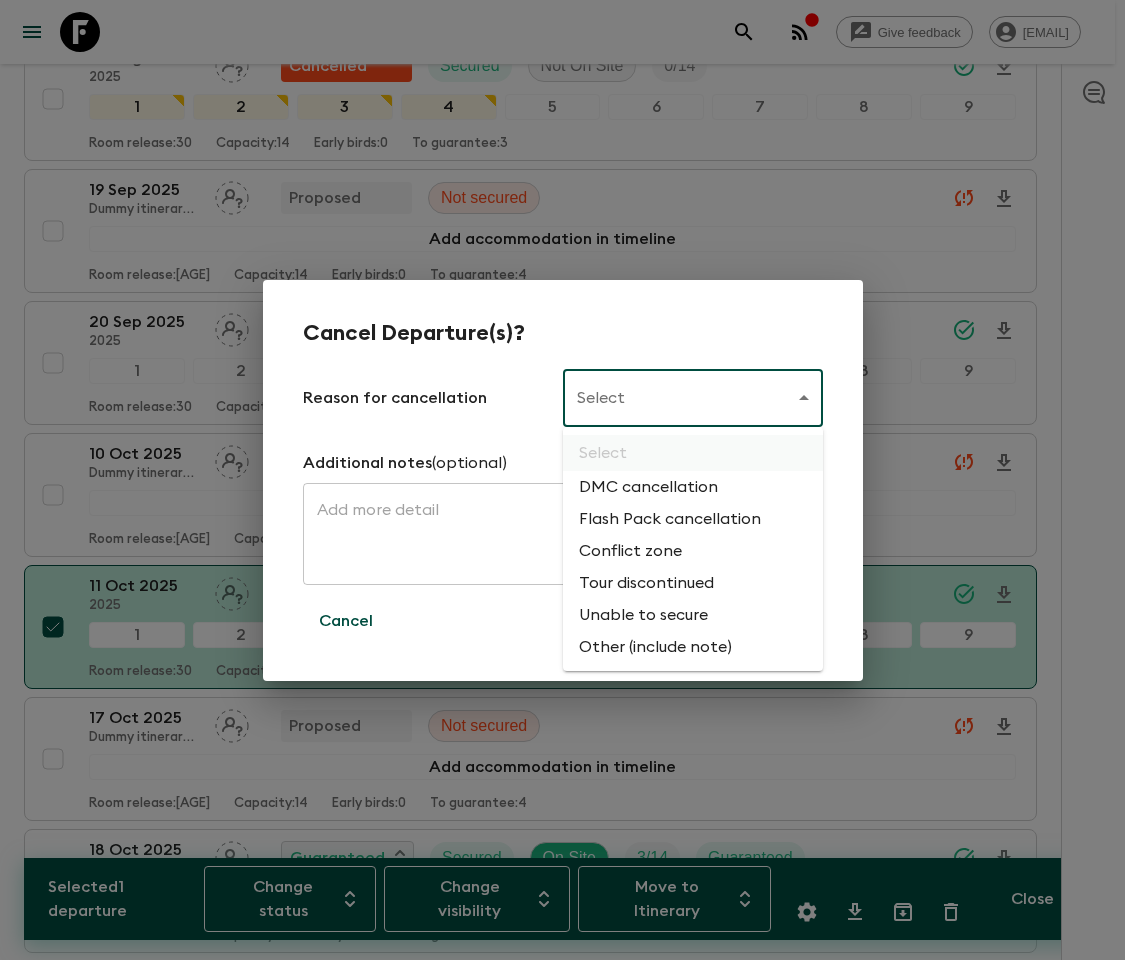 click on "Flash Pack cancellation" at bounding box center (693, 519) 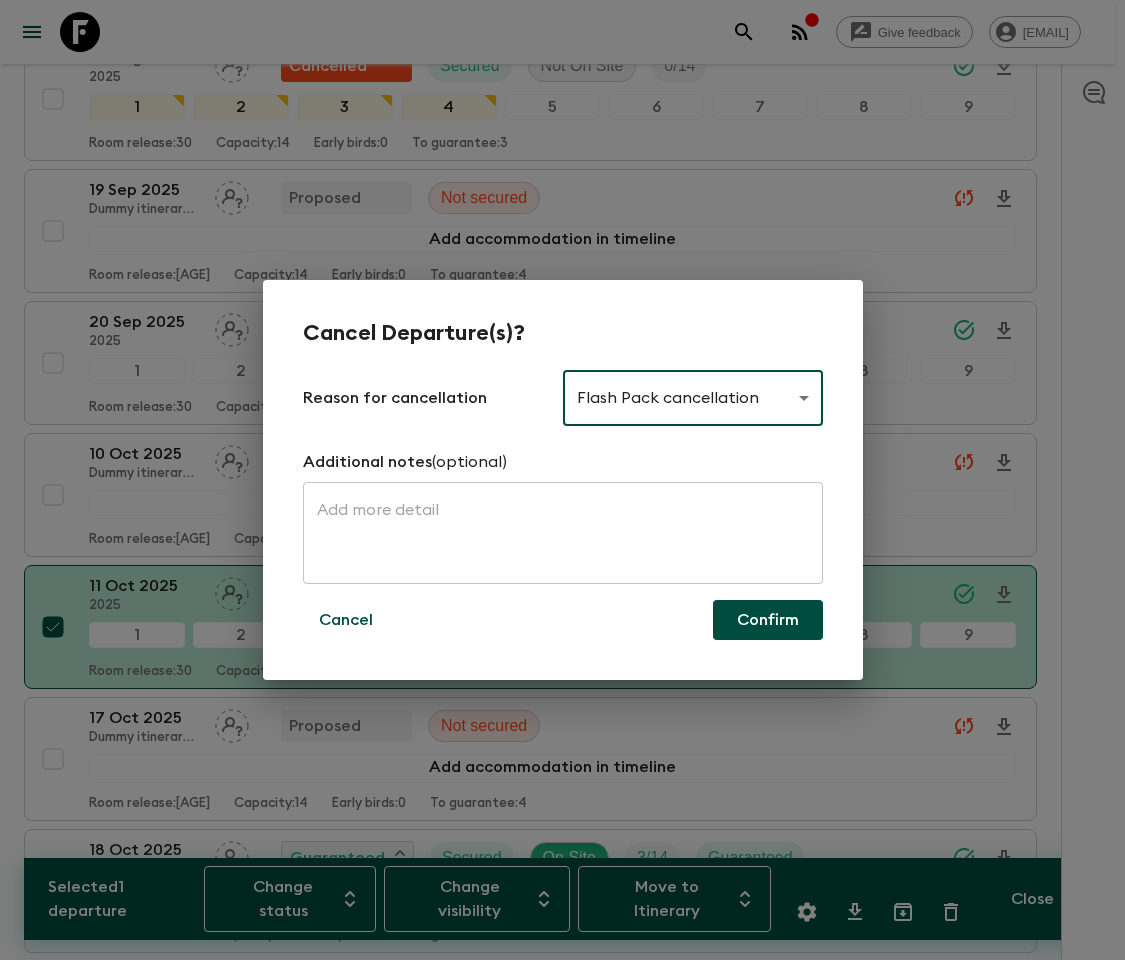 click on "Confirm" at bounding box center (768, 620) 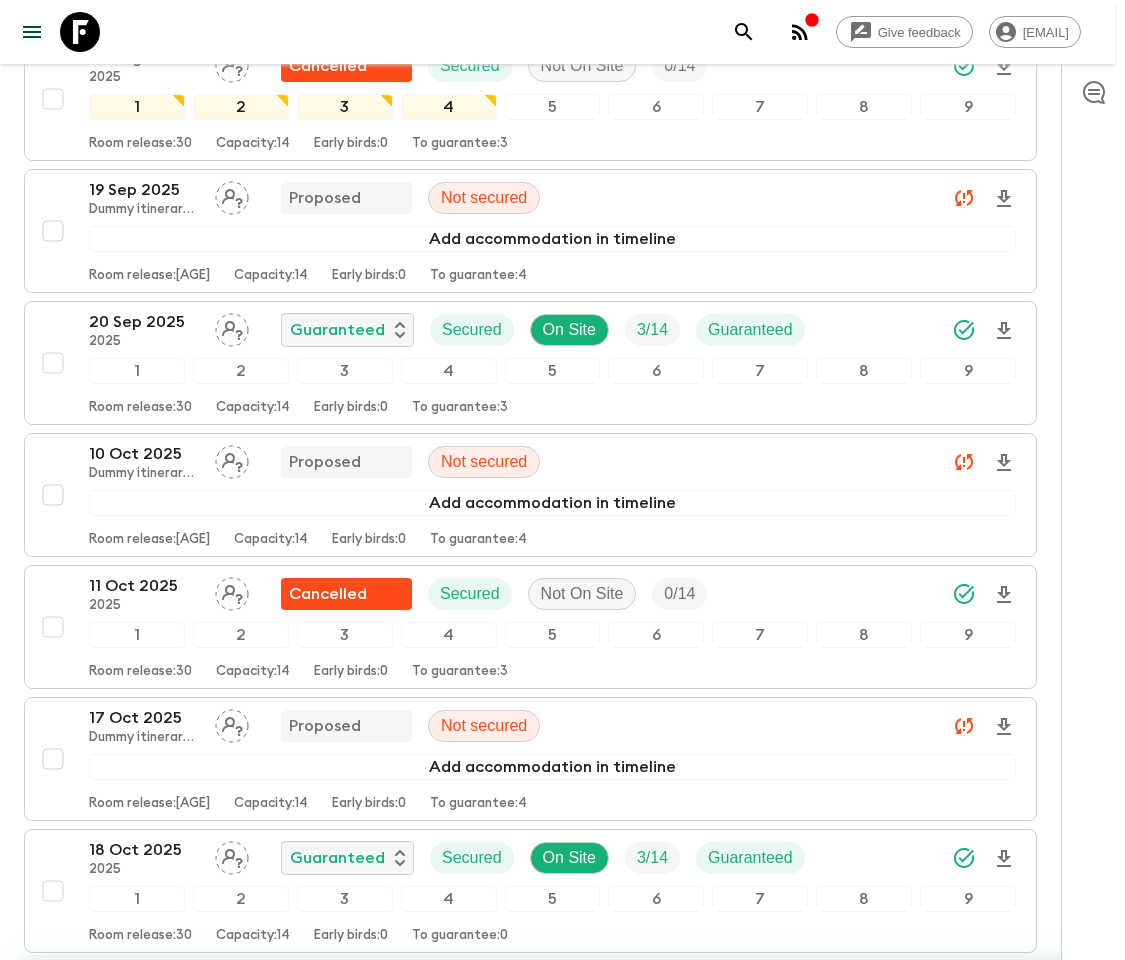 checkbox on "false" 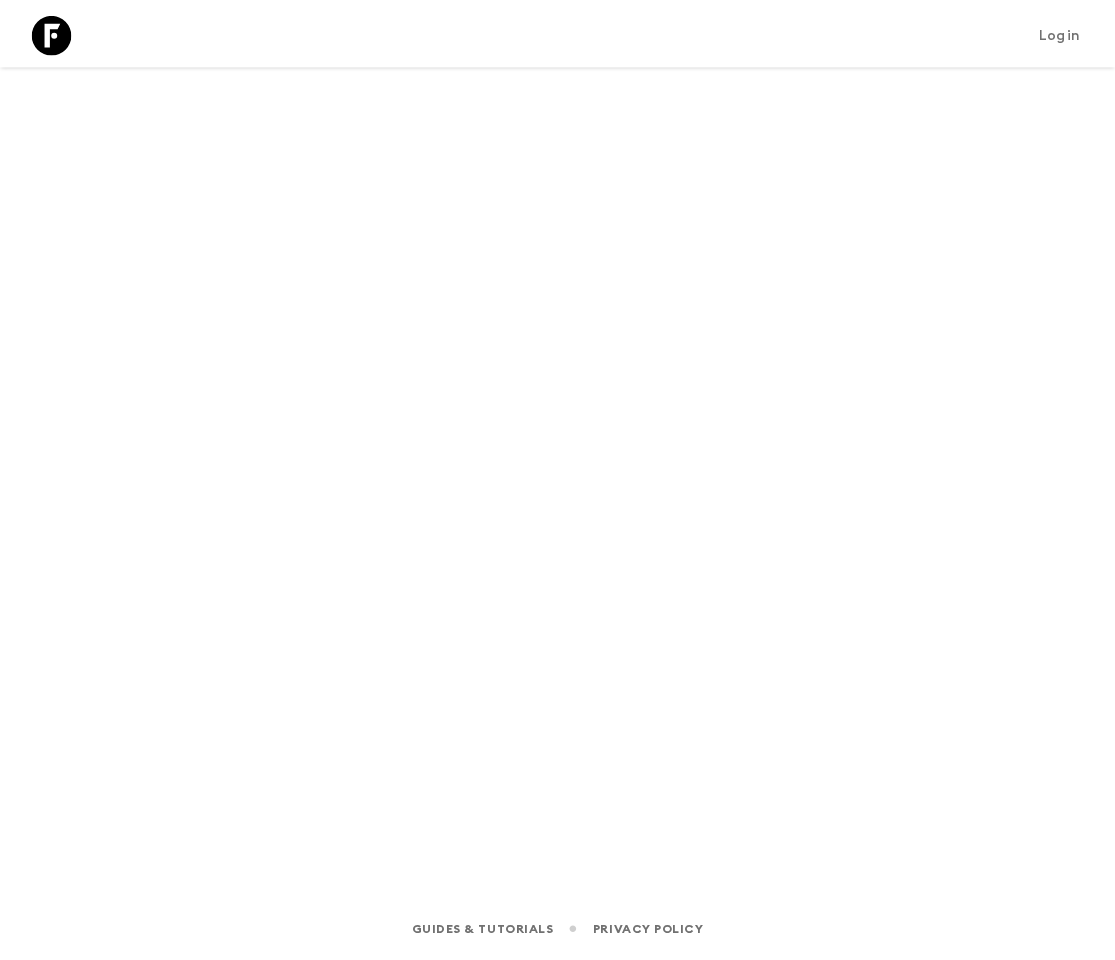 scroll, scrollTop: 0, scrollLeft: 0, axis: both 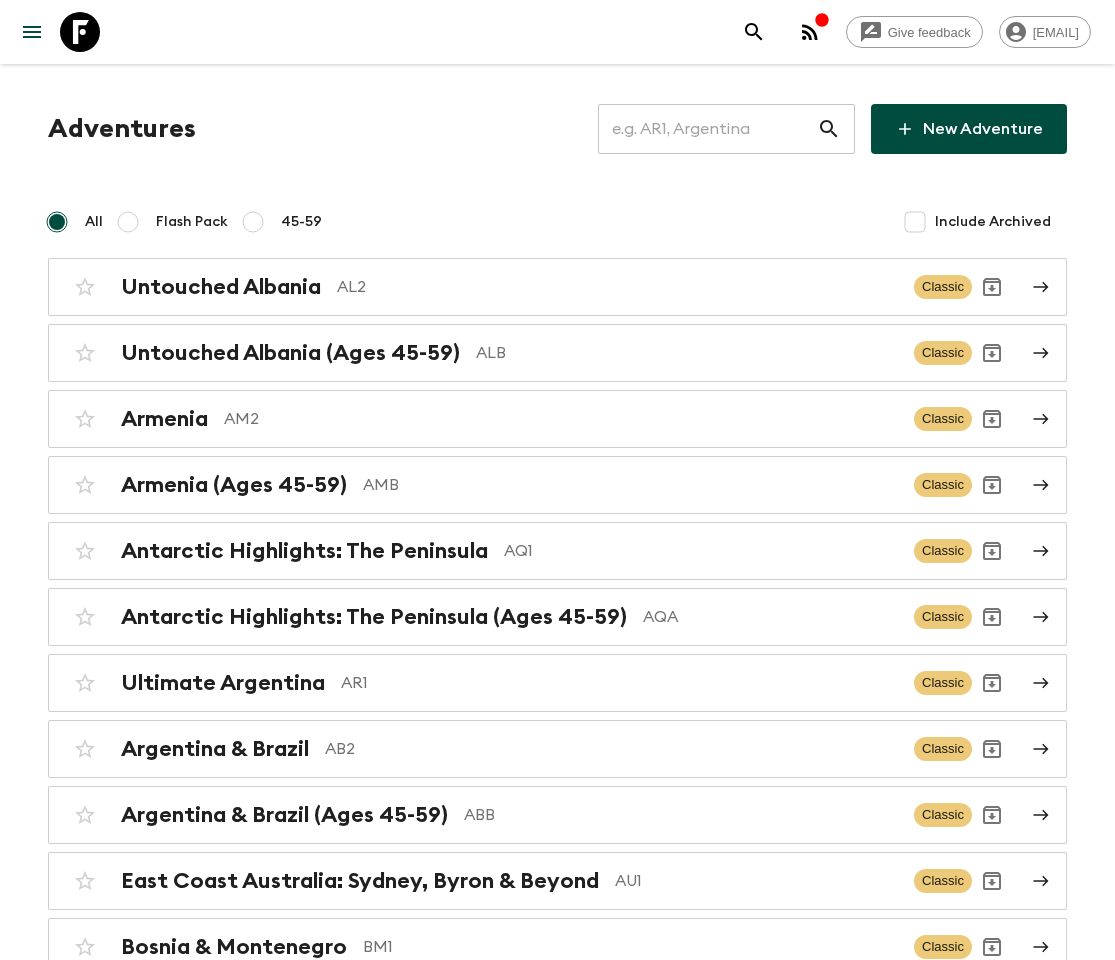 click at bounding box center (707, 129) 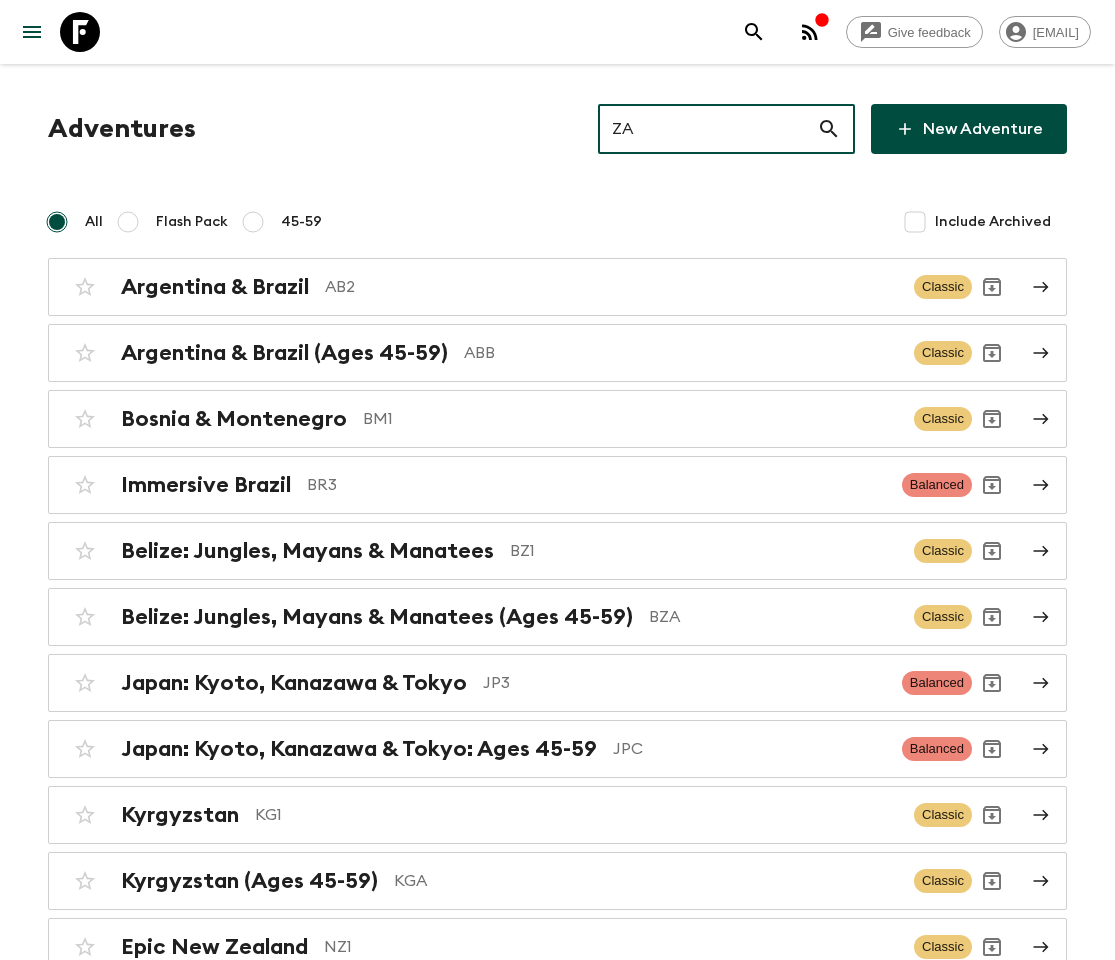 type on "ZA1" 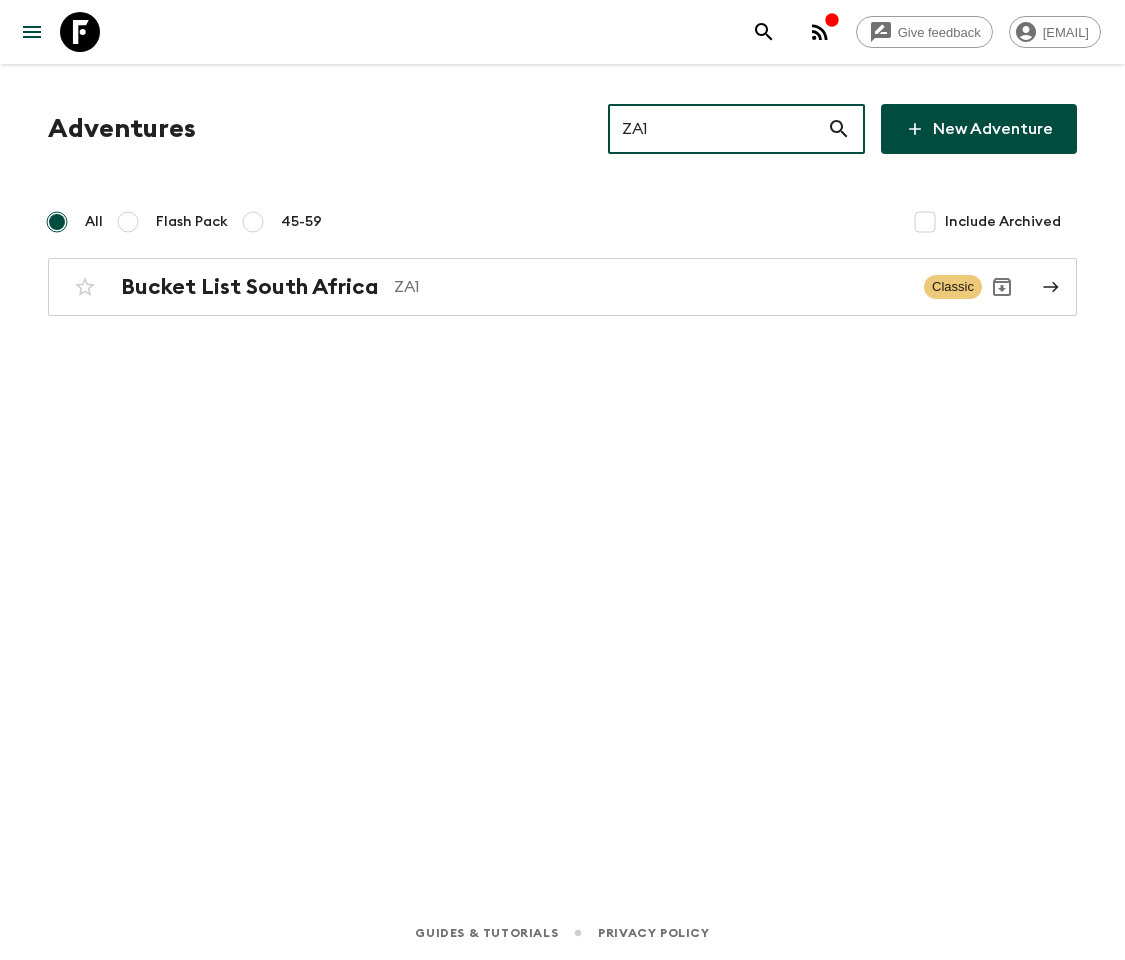 click on "ZA1" at bounding box center [651, 287] 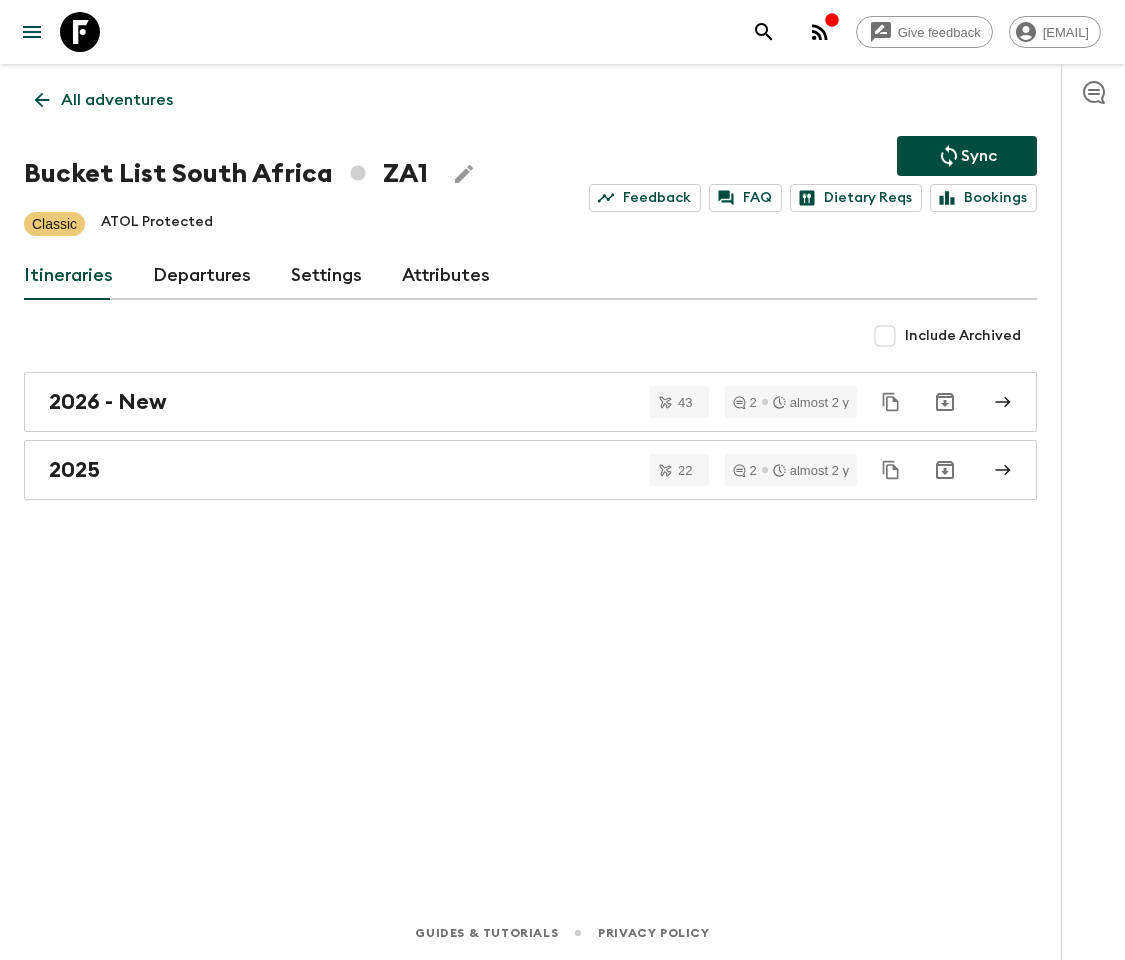 click on "Departures" at bounding box center [202, 276] 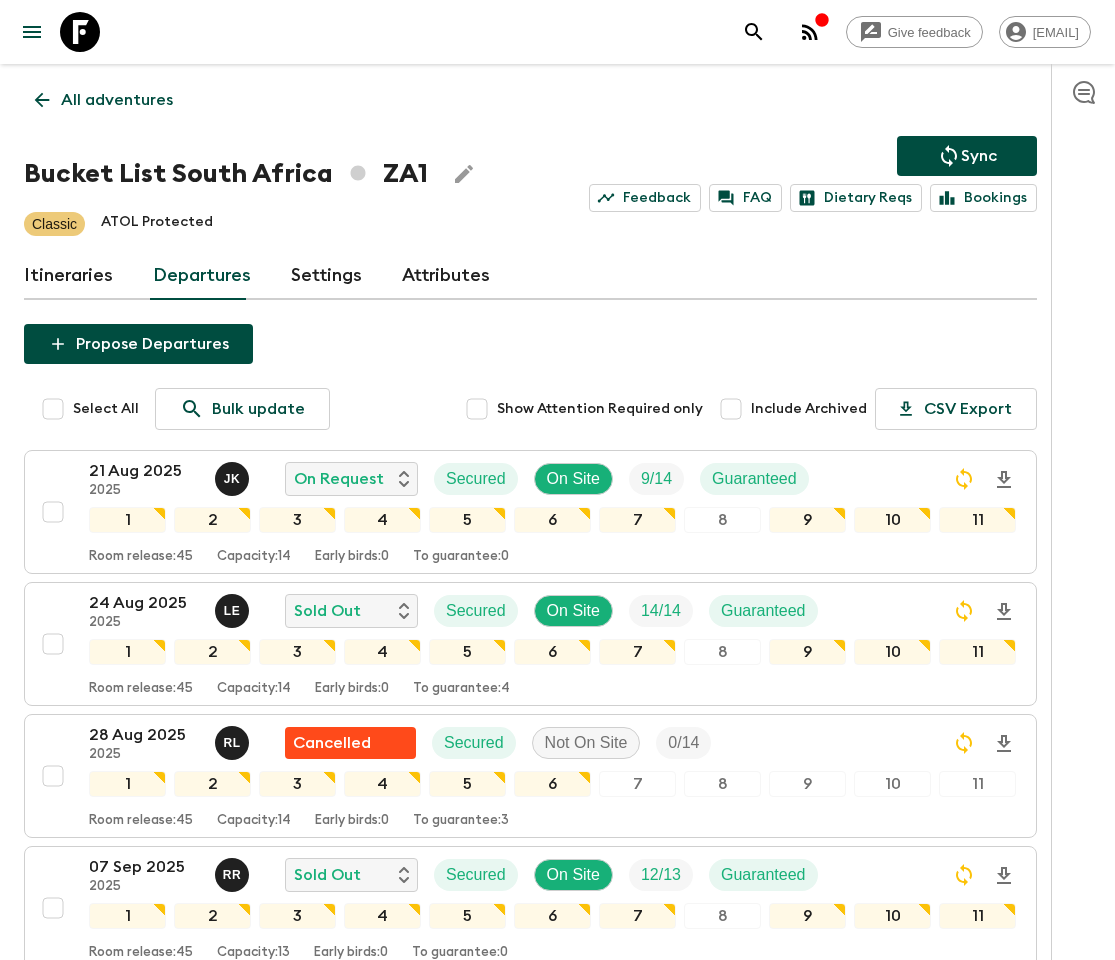 click on "21 Aug 2025 2025 J K On Request Secured On Site 9 / 14 Guaranteed 1 2 3 4 5 6 7 8 9 10 11 Room release:  45 Capacity:  14 Early birds:  0 To guarantee:  0" at bounding box center (552, 512) 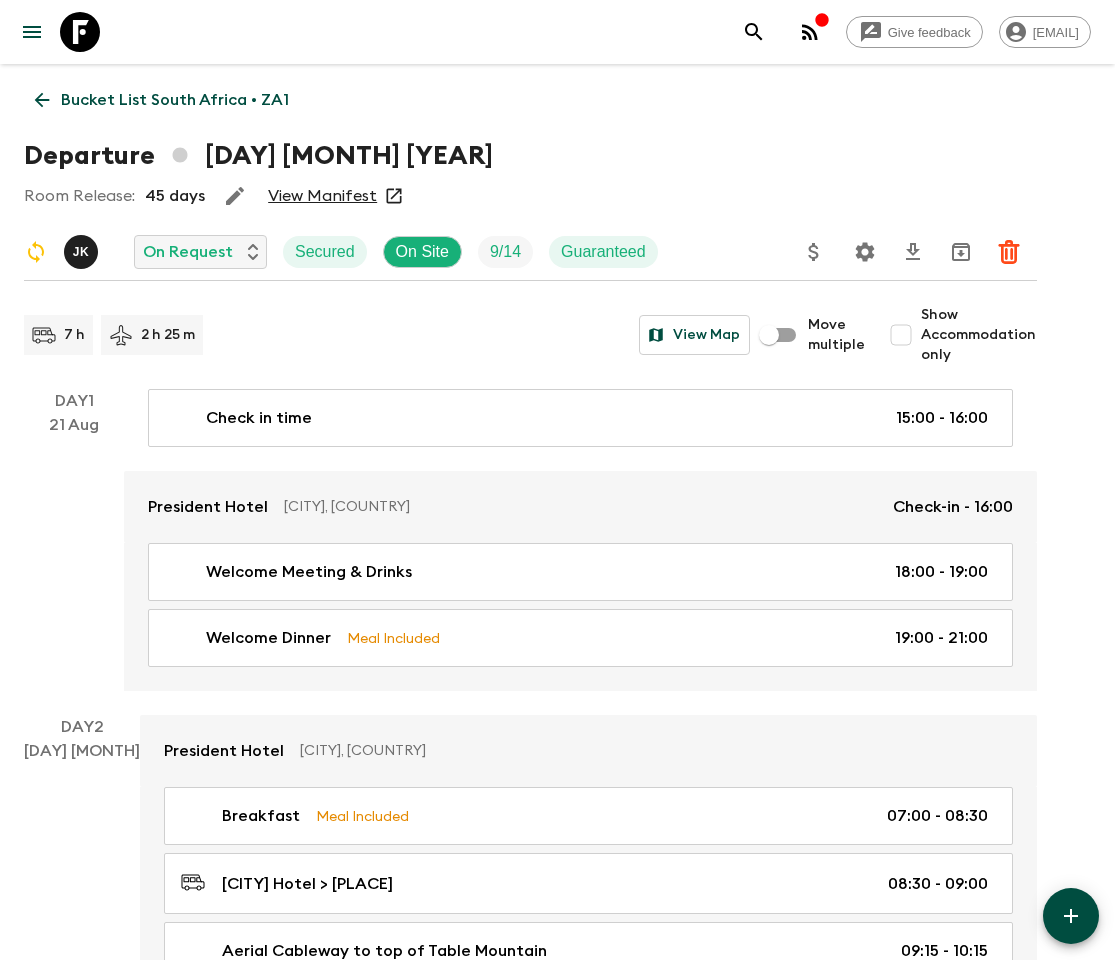 click 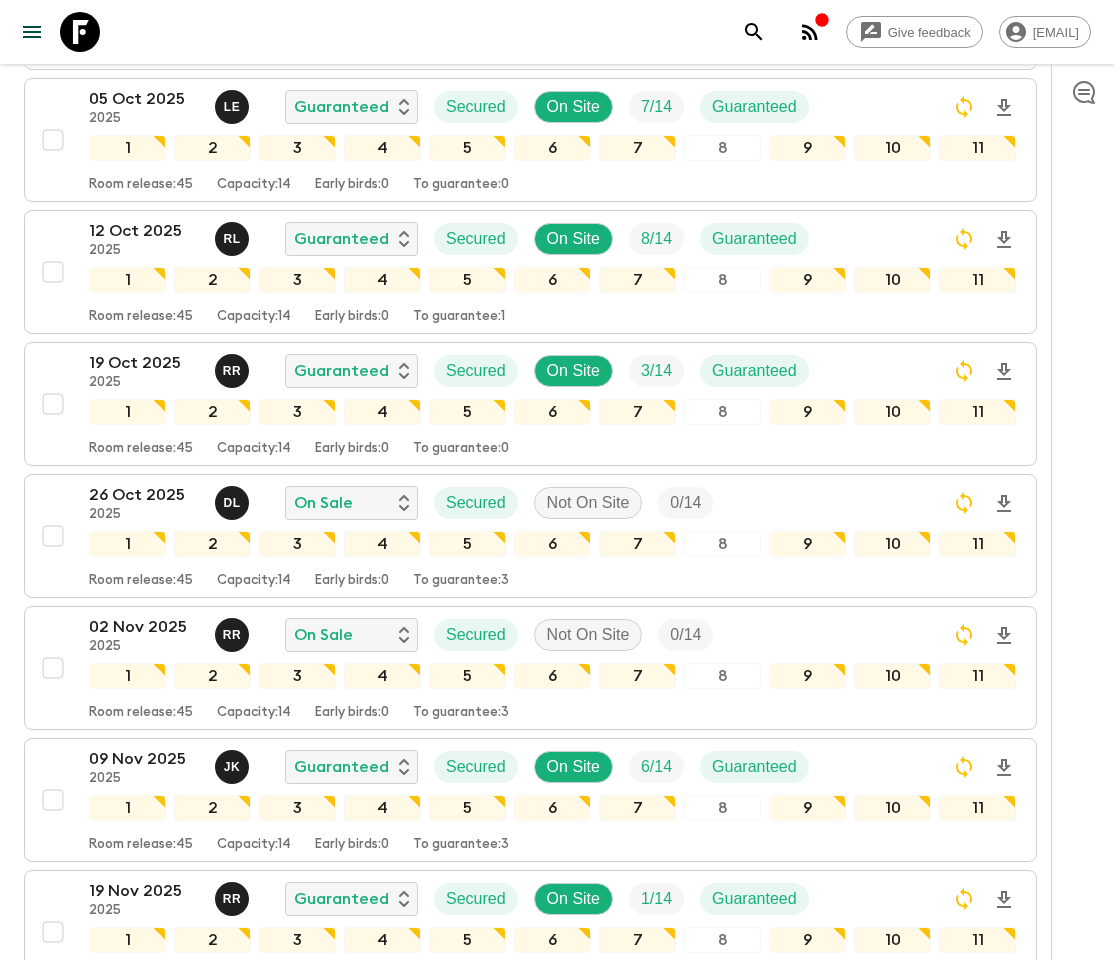 scroll, scrollTop: 1321, scrollLeft: 0, axis: vertical 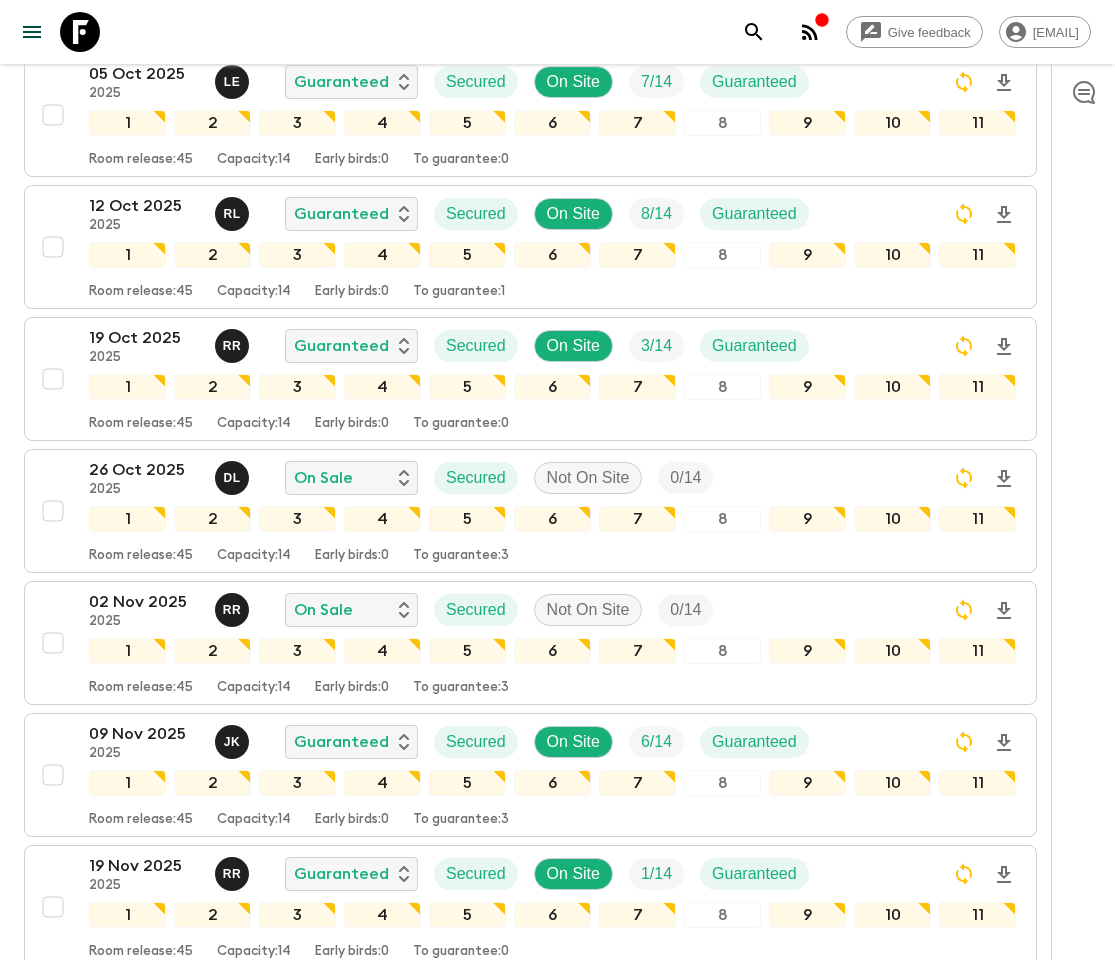 click on "26 Oct 2025 2025 D L On Sale Secured Not On Site 0 / 14 1 2 3 4 5 6 7 8 9 10 11 Room release:  45 Capacity:  14 Early birds:  0 To guarantee:  3" at bounding box center (524, 511) 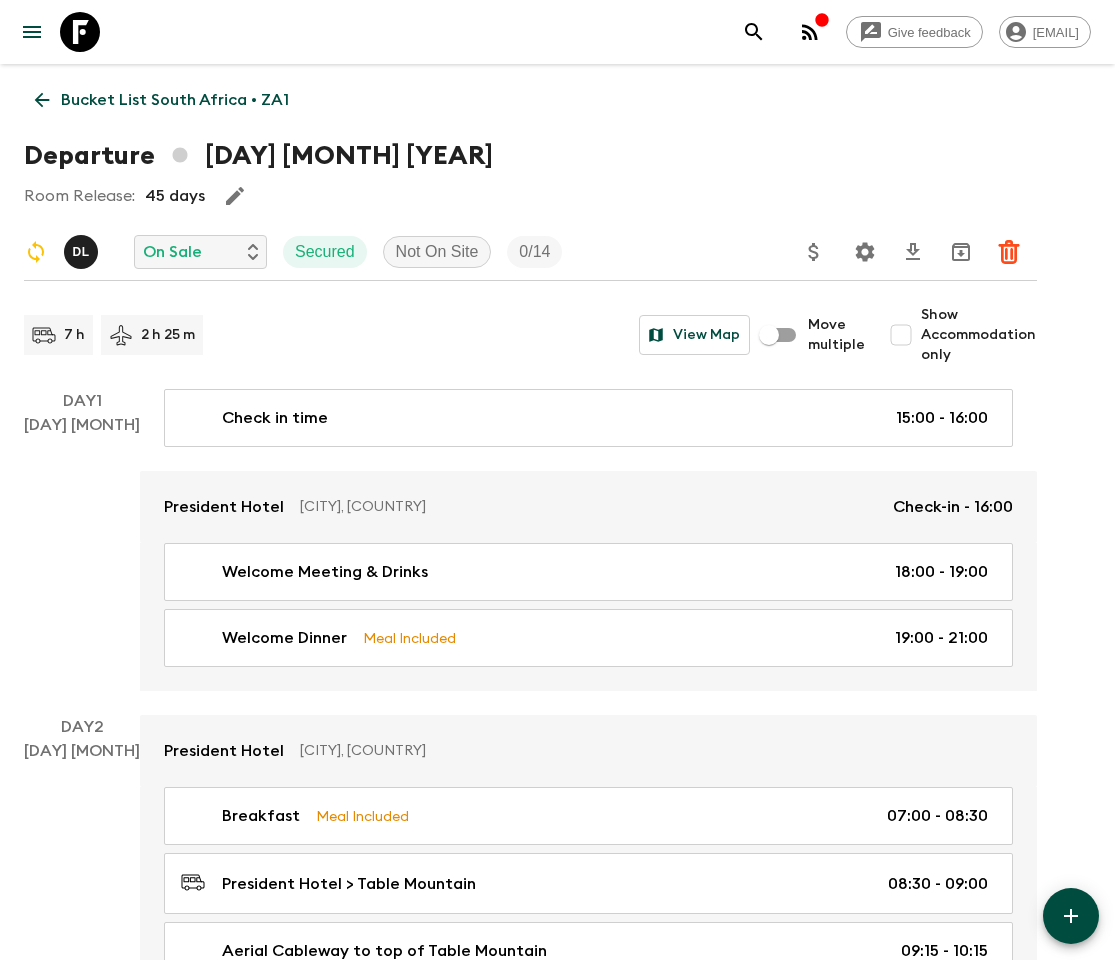 click 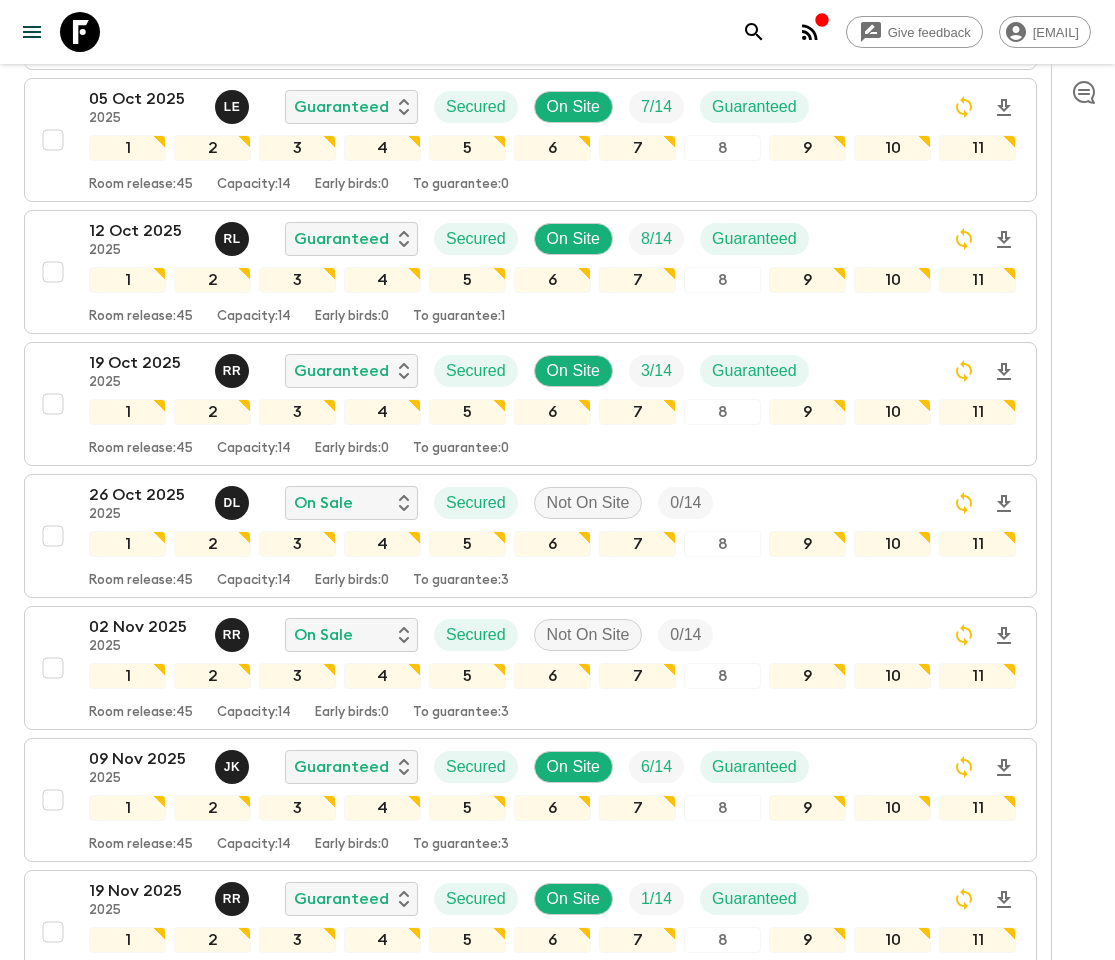 scroll, scrollTop: 1321, scrollLeft: 0, axis: vertical 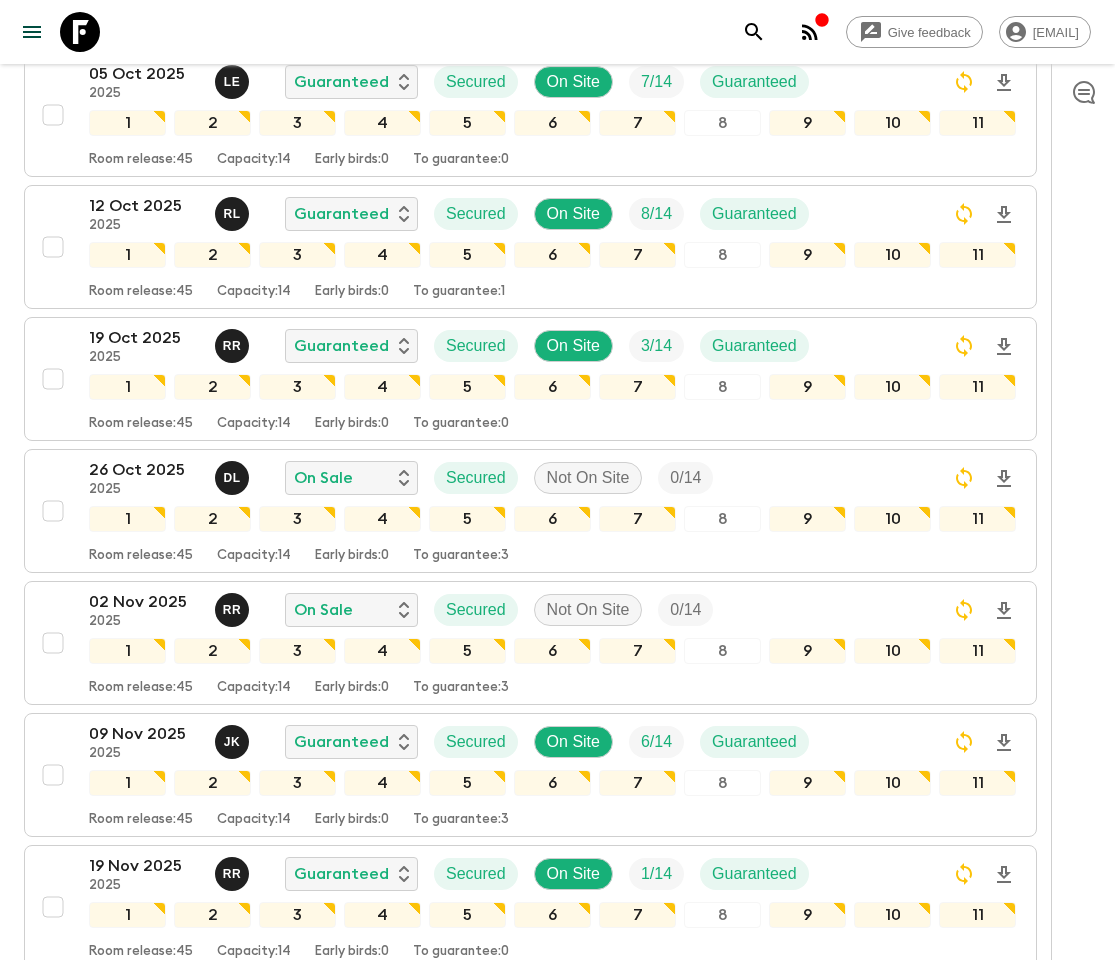 click at bounding box center [53, 511] 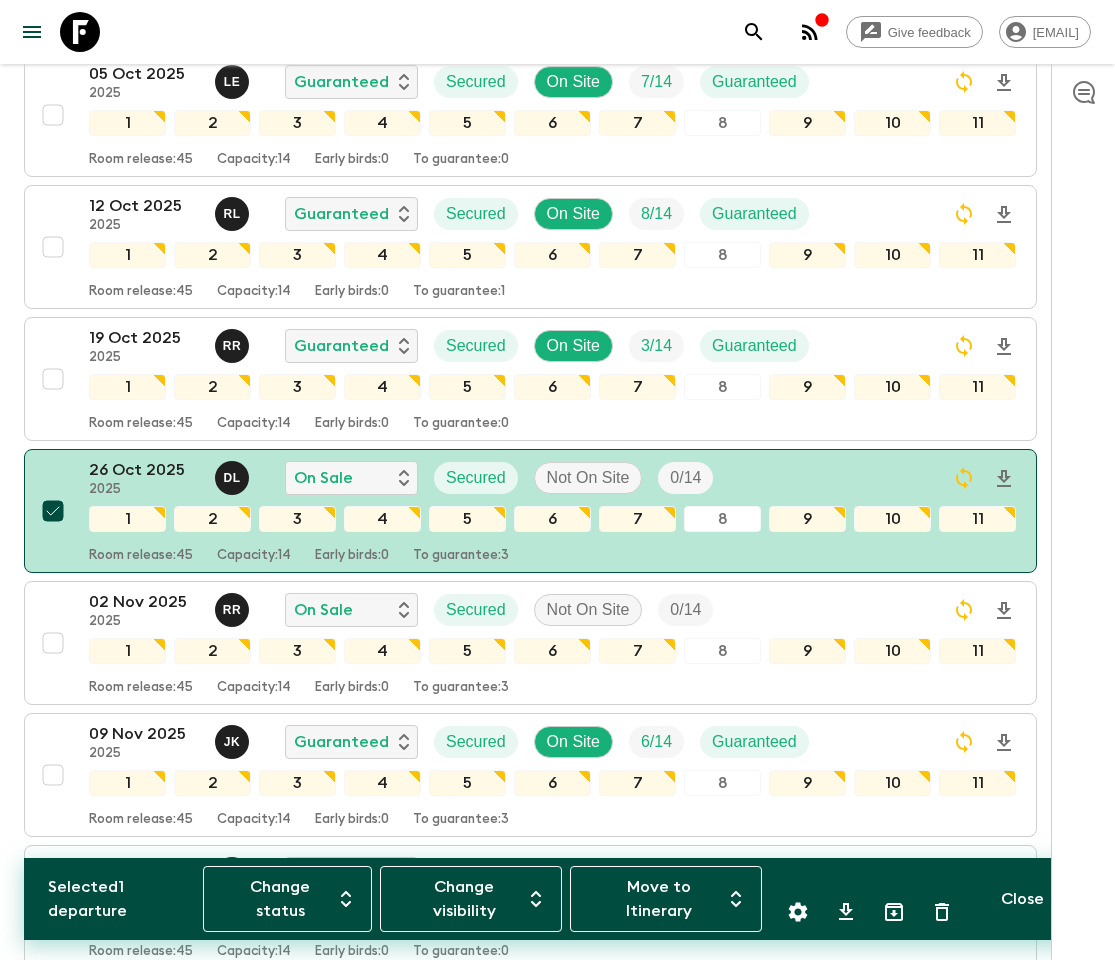 click on "Change status" at bounding box center (287, 899) 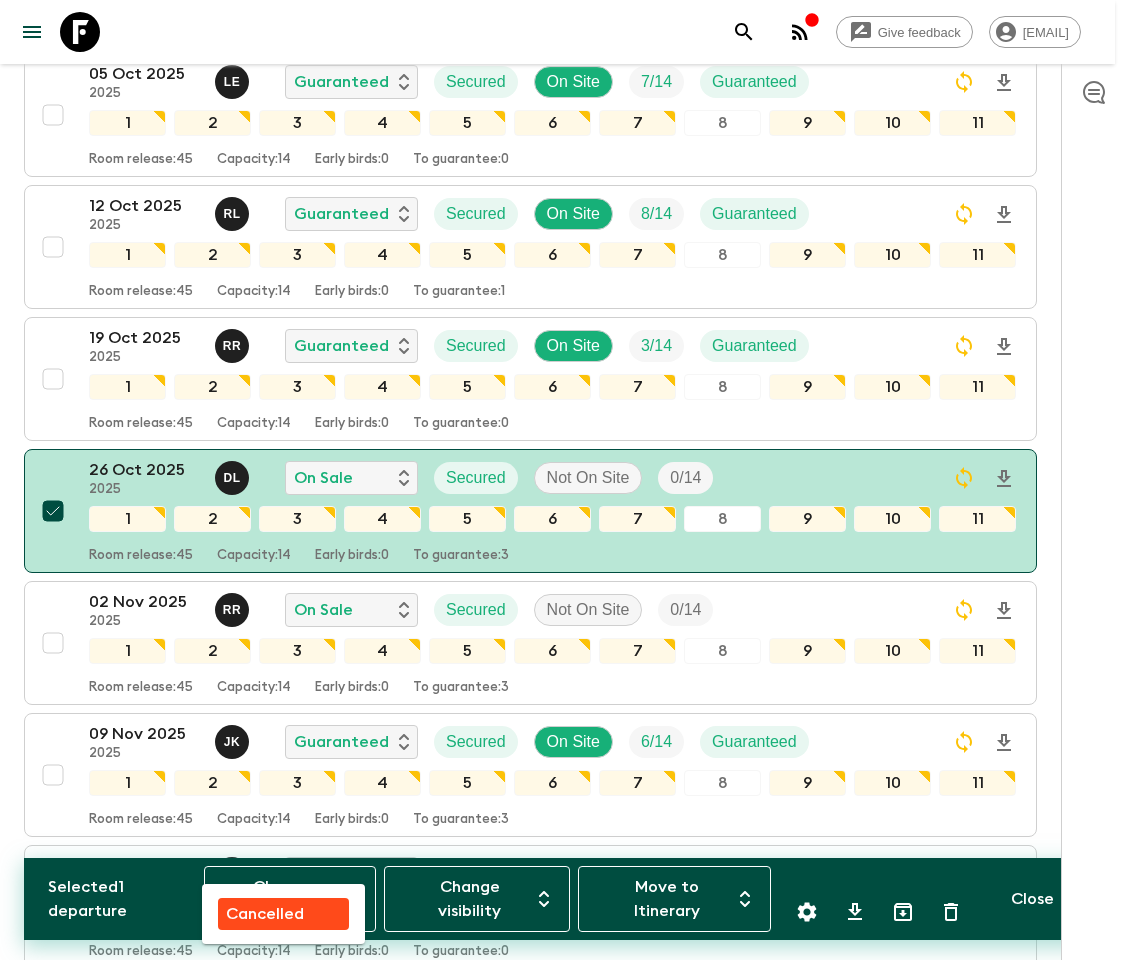 click on "Cancelled" at bounding box center (265, 914) 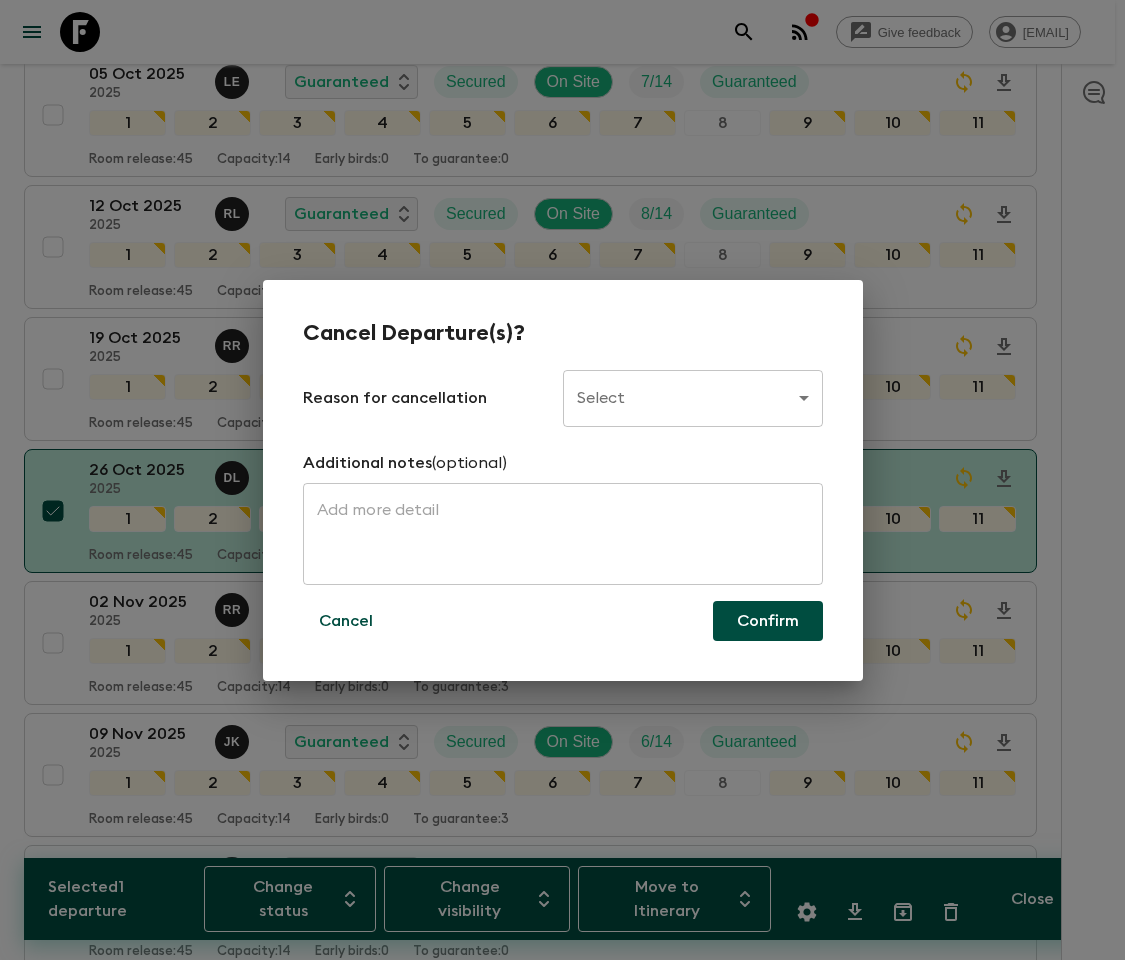 click on "Give feedback ellie.b@flashpack.com All adventures Bucket List South Africa ZA1 Sync Feedback FAQ Dietary Reqs Bookings Classic ATOL Protected Itineraries Departures Settings Attributes Selected  1 departure Change status Change visibility Move to Itinerary Close Propose Departures Select All Bulk update Show Attention Required only Include Archived CSV Export 21 Aug 2025 2025 J K On Request Secured On Site 9 / 14 Guaranteed 1 2 3 4 5 6 7 8 9 10 11 Room release:  45 Capacity:  14 Early birds:  0 To guarantee:  0 24 Aug 2025 2025 L E Sold Out Secured On Site 14 / 14 Guaranteed 1 2 3 4 5 6 7 8 9 10 11 Room release:  45 Capacity:  14 Early birds:  0 To guarantee:  4 28 Aug 2025 2025 R L Cancelled Secured Not On Site 0 / 14 1 2 3 4 5 6 7 8 9 10 11 Room release:  45 Capacity:  14 Early birds:  0 To guarantee:  3 07 Sep 2025 2025 R R Sold Out Secured On Site 12 / 13 Guaranteed 1 2 3 4 5 6 7 8 9 10 11 Room release:  45 Capacity:  13 Early birds:  0 To guarantee:  0 10 Sep 2025 2025 R L On Request Secured 13 /" at bounding box center [562, 4457] 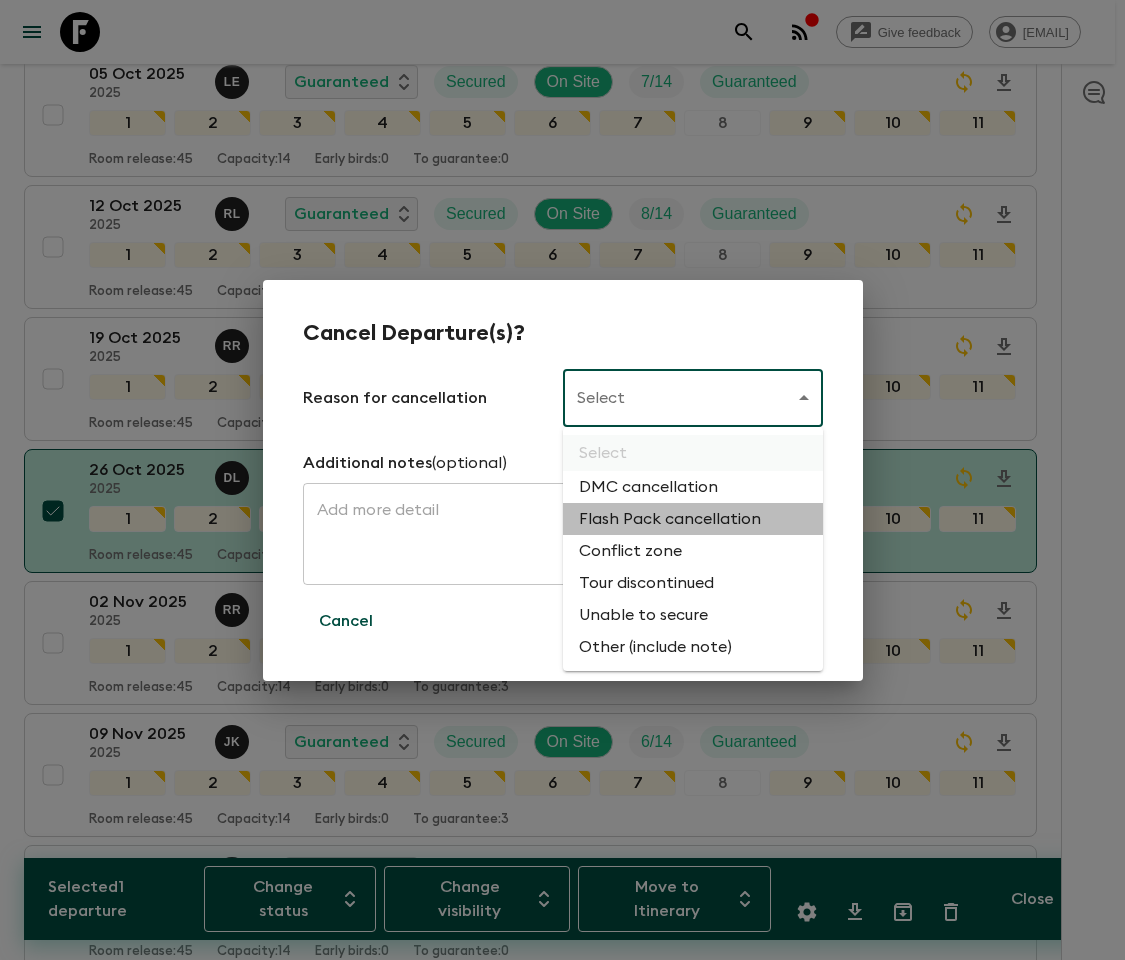 click on "Flash Pack cancellation" at bounding box center (693, 519) 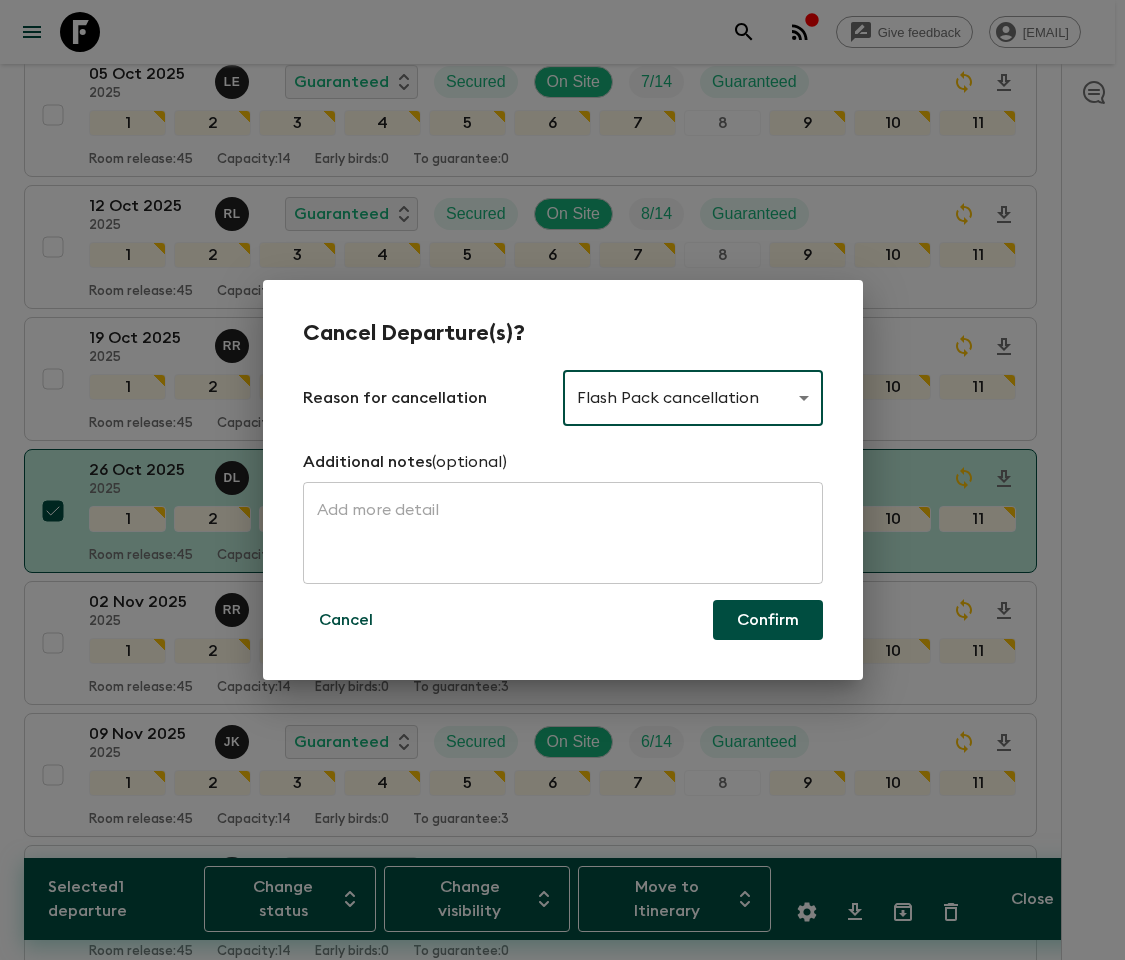 click on "Confirm" at bounding box center [768, 620] 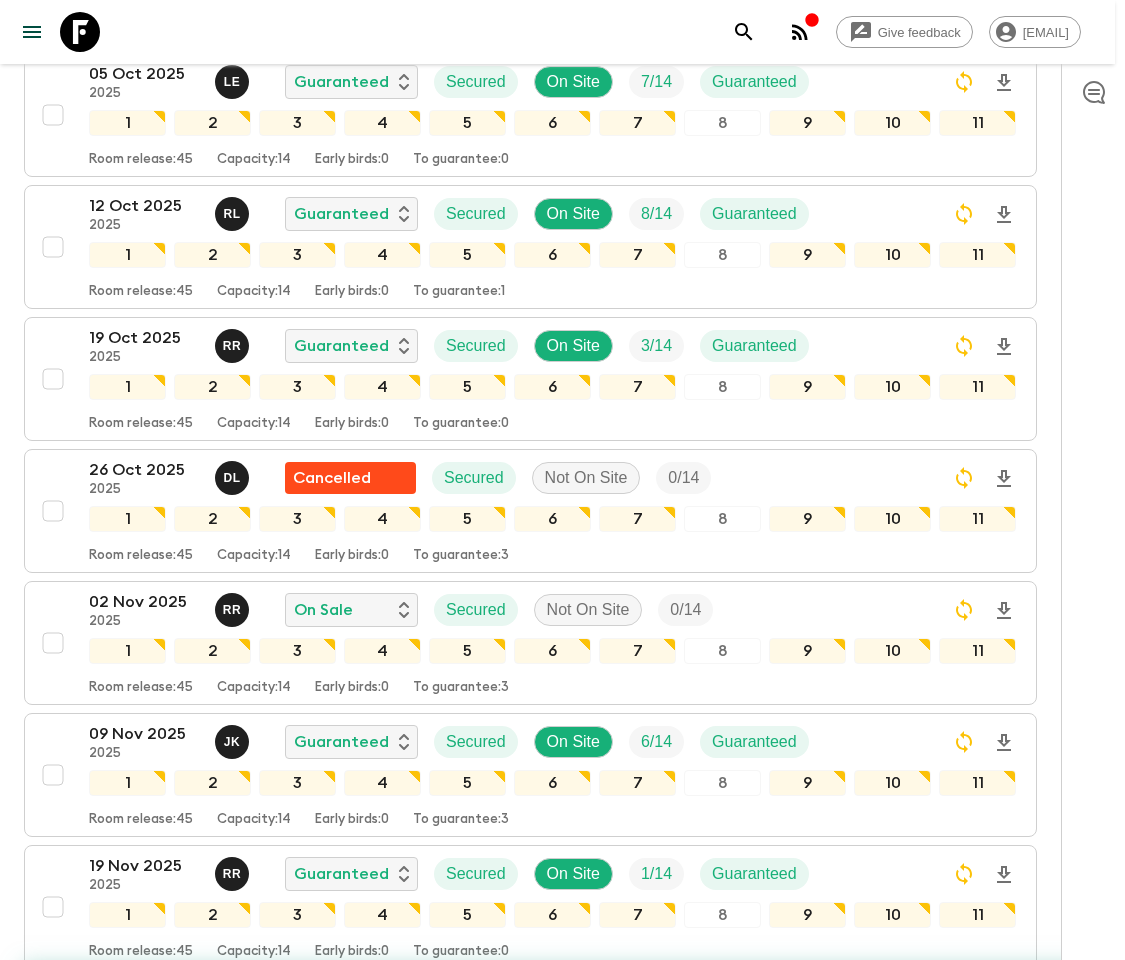 checkbox on "false" 